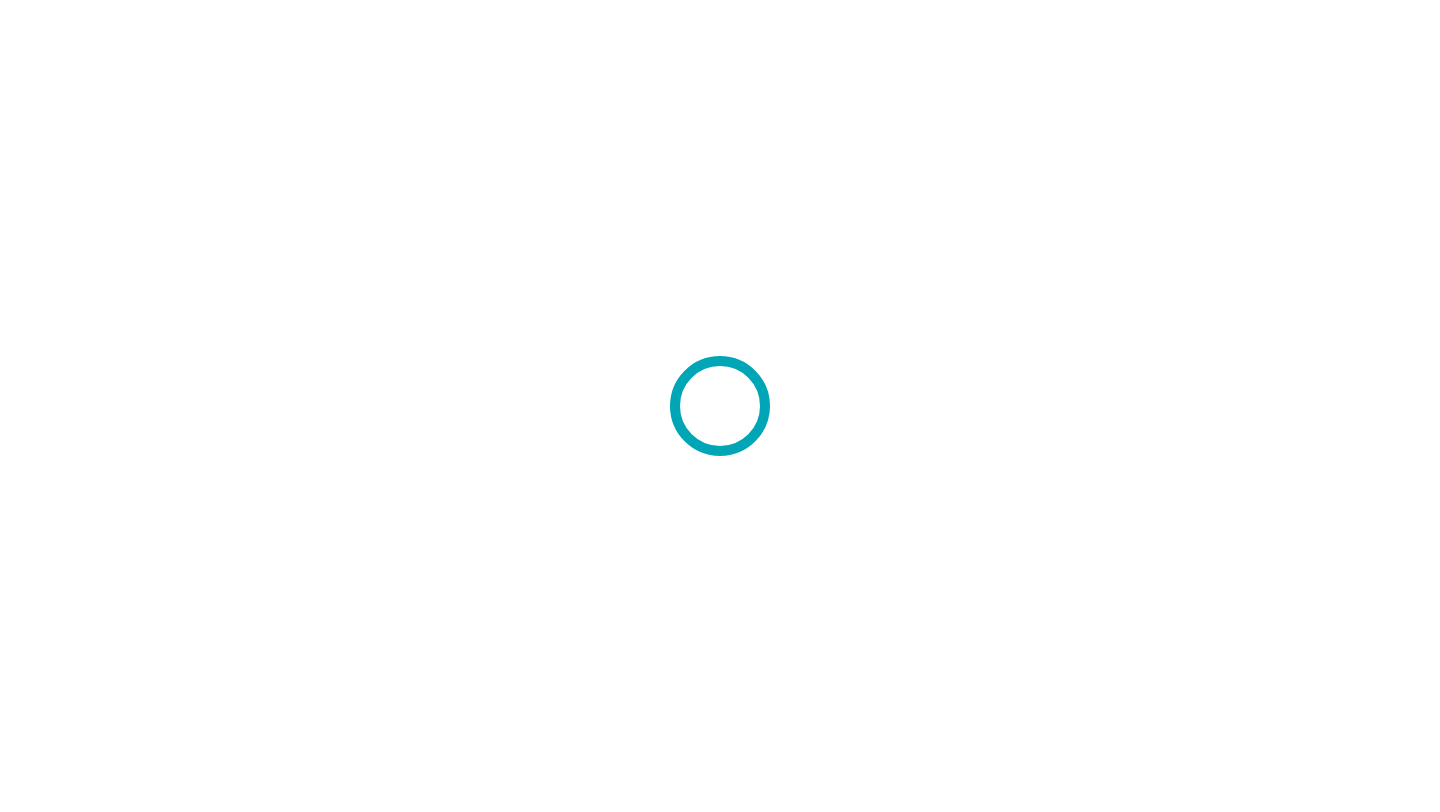 scroll, scrollTop: 0, scrollLeft: 0, axis: both 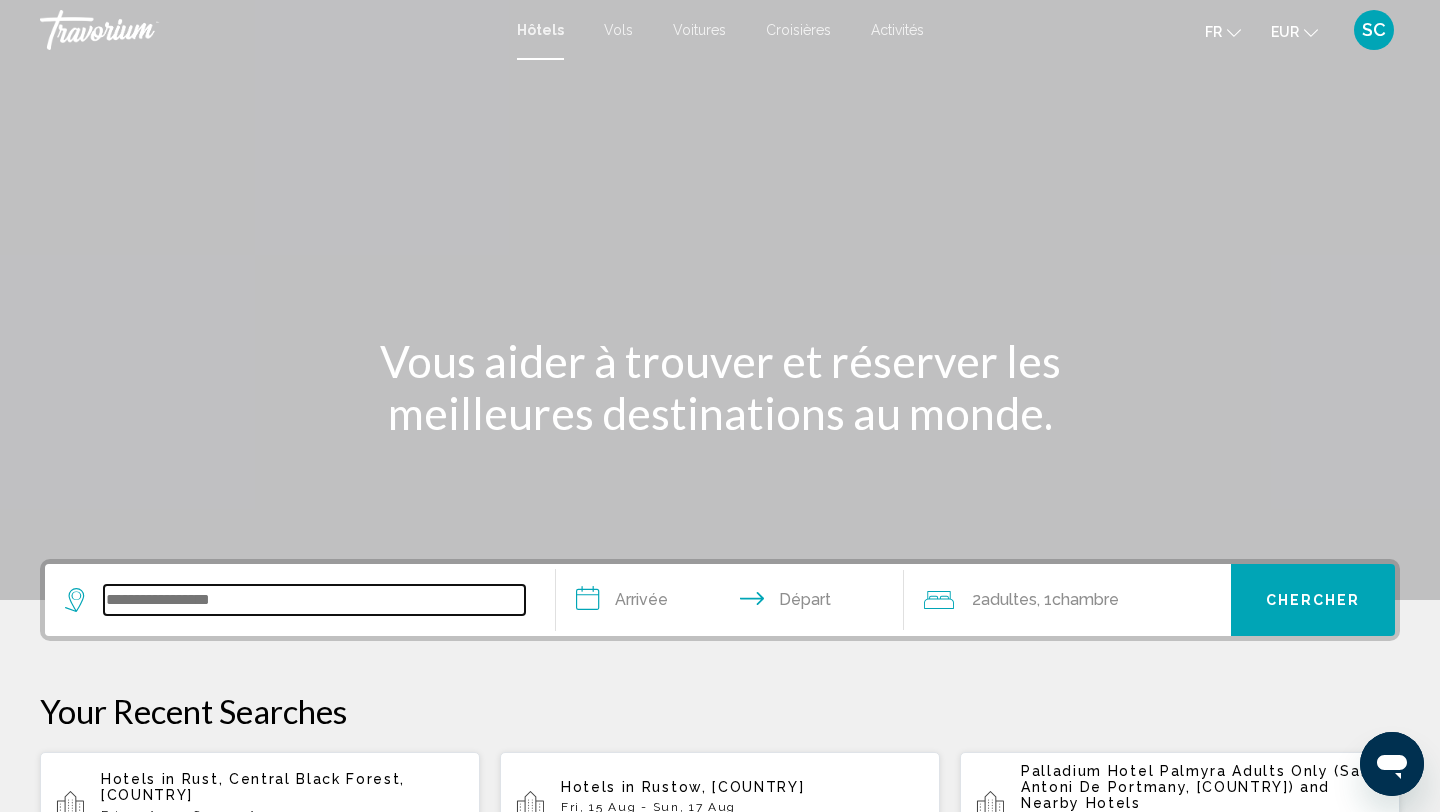 click at bounding box center (314, 600) 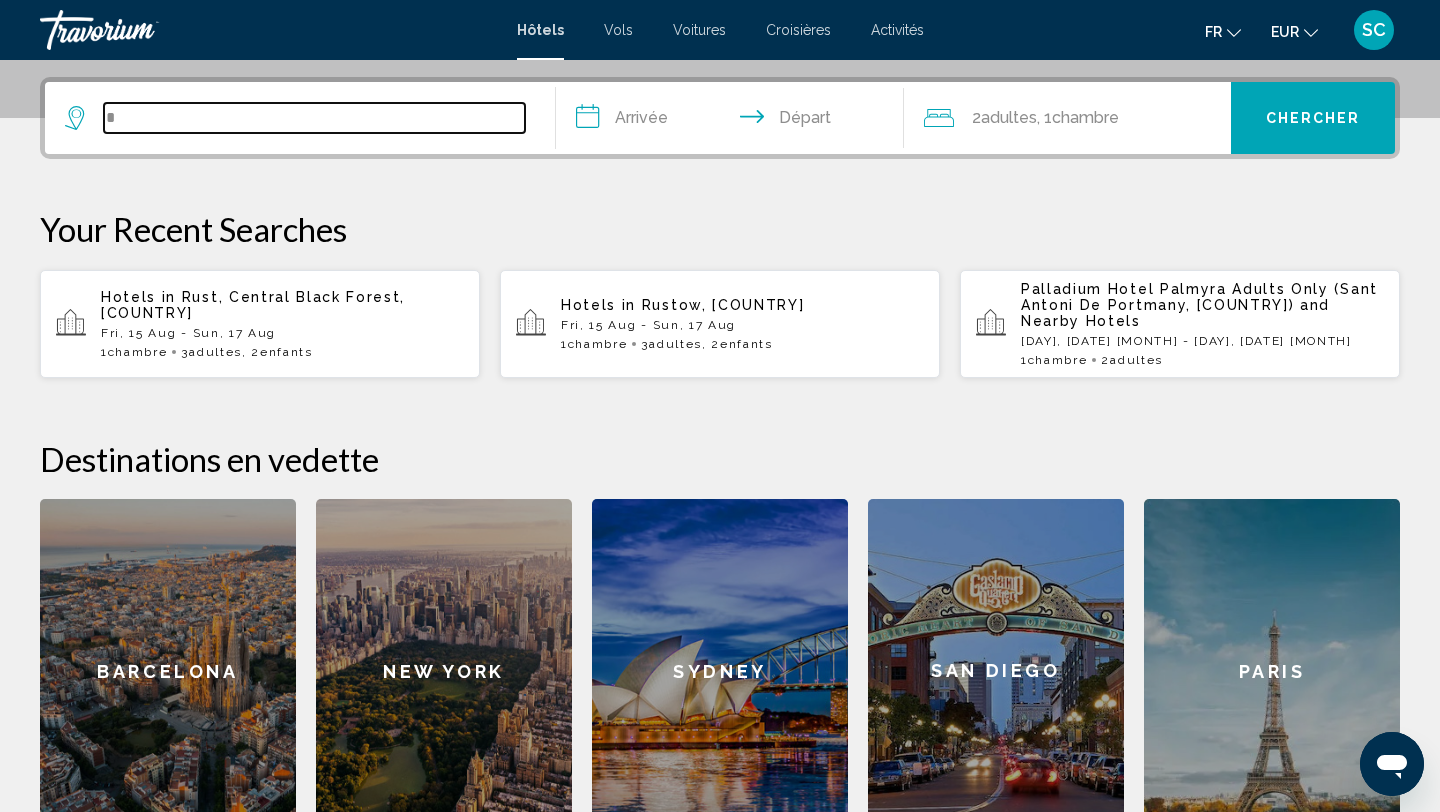 scroll, scrollTop: 494, scrollLeft: 0, axis: vertical 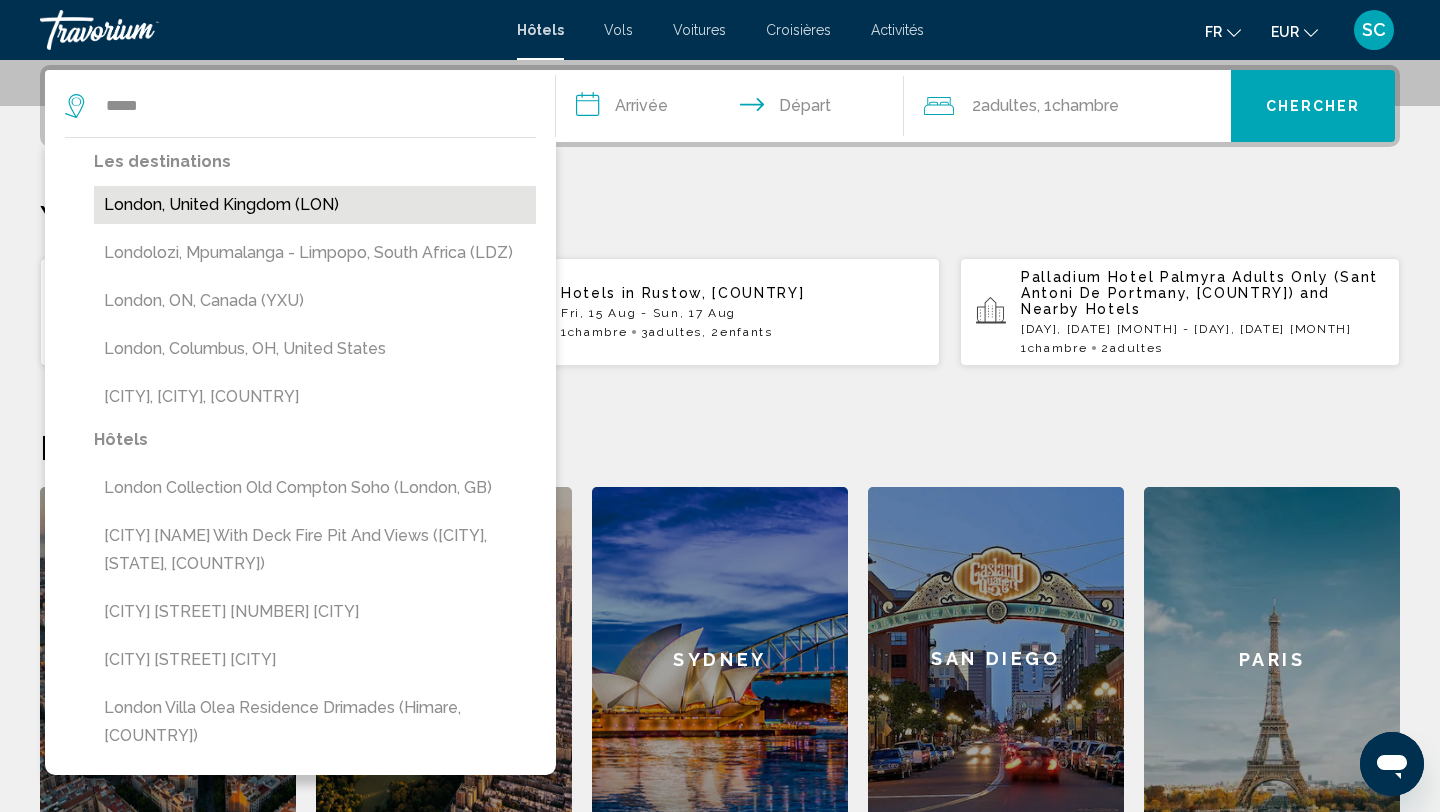 click on "London, United Kingdom (LON)" at bounding box center [315, 205] 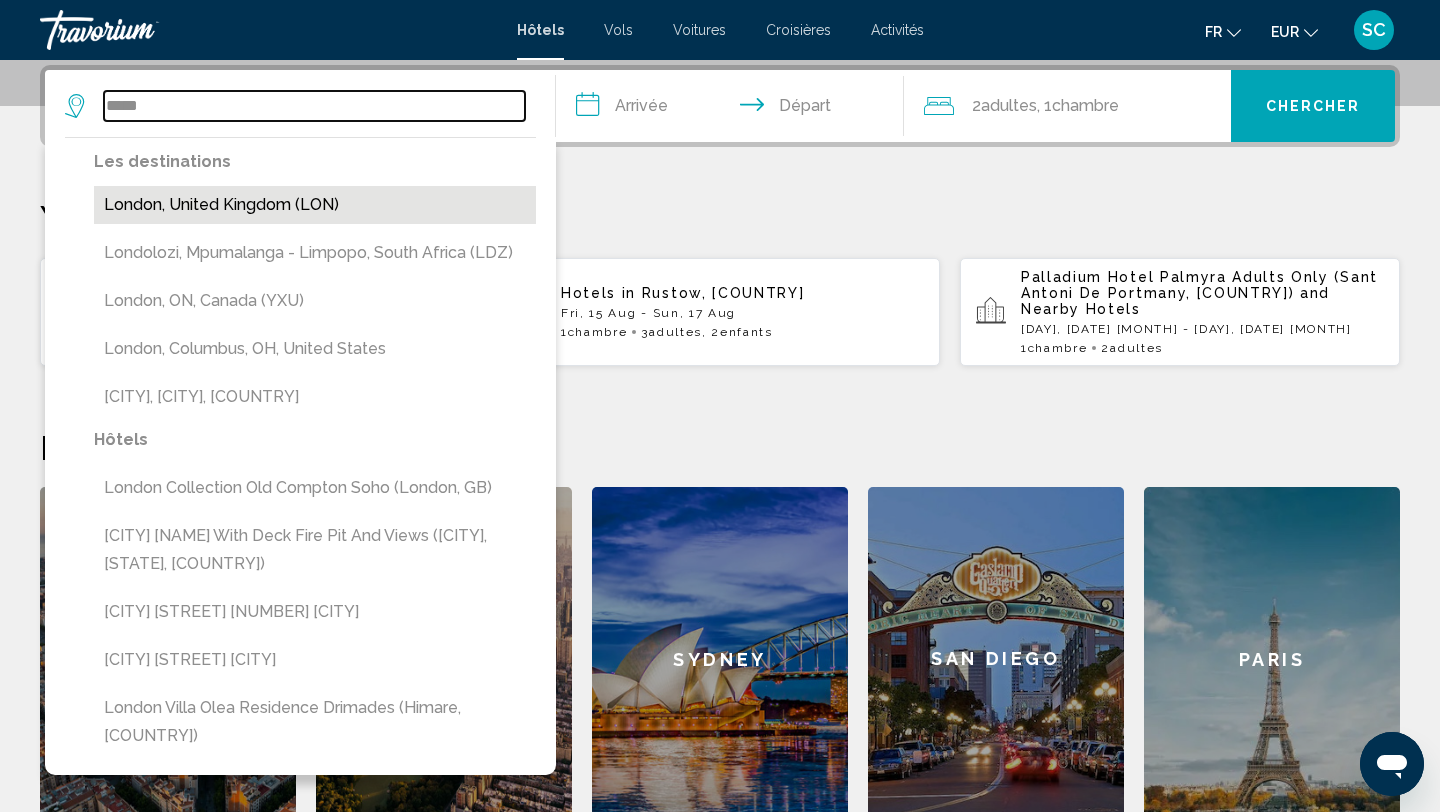 type on "**********" 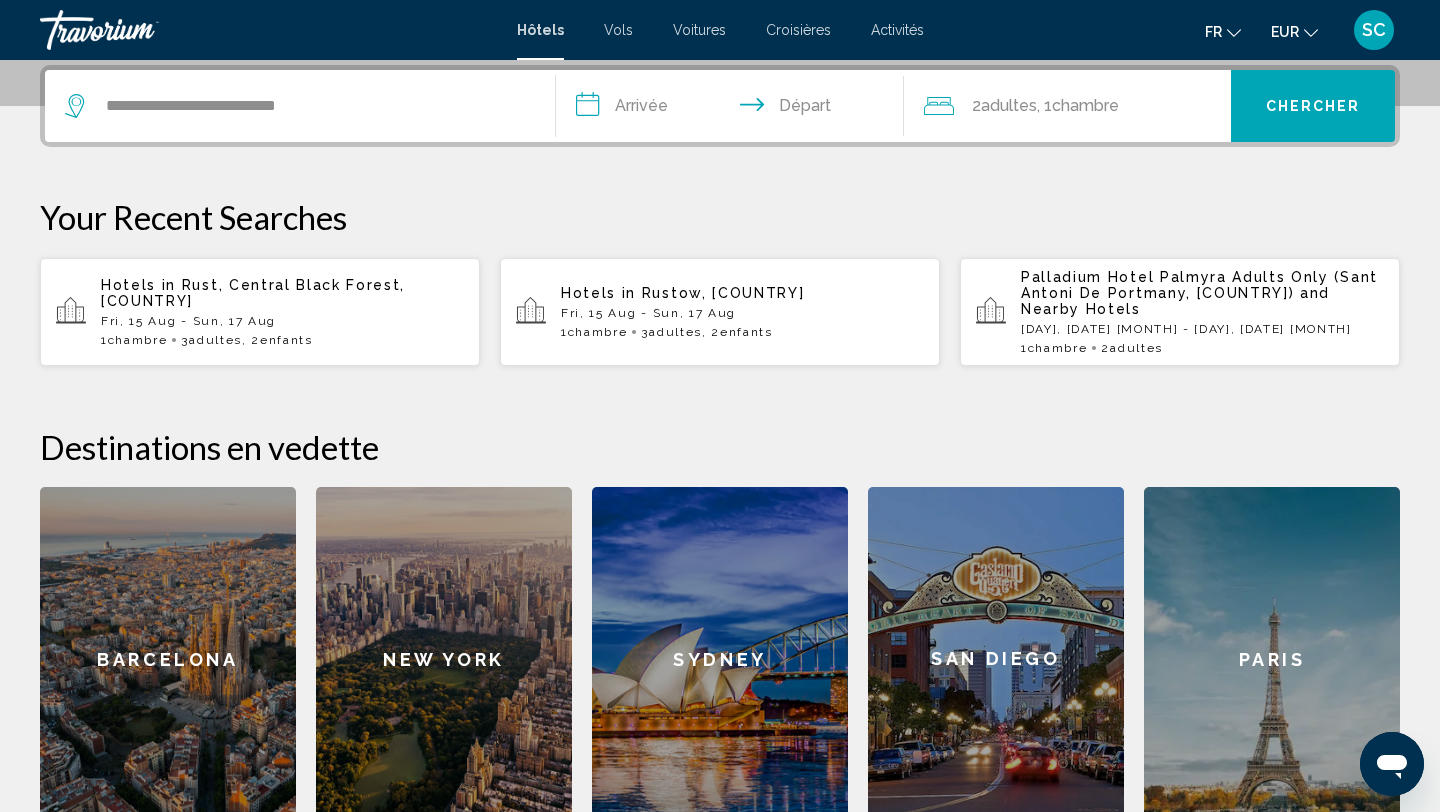 click on "**********" at bounding box center (734, 109) 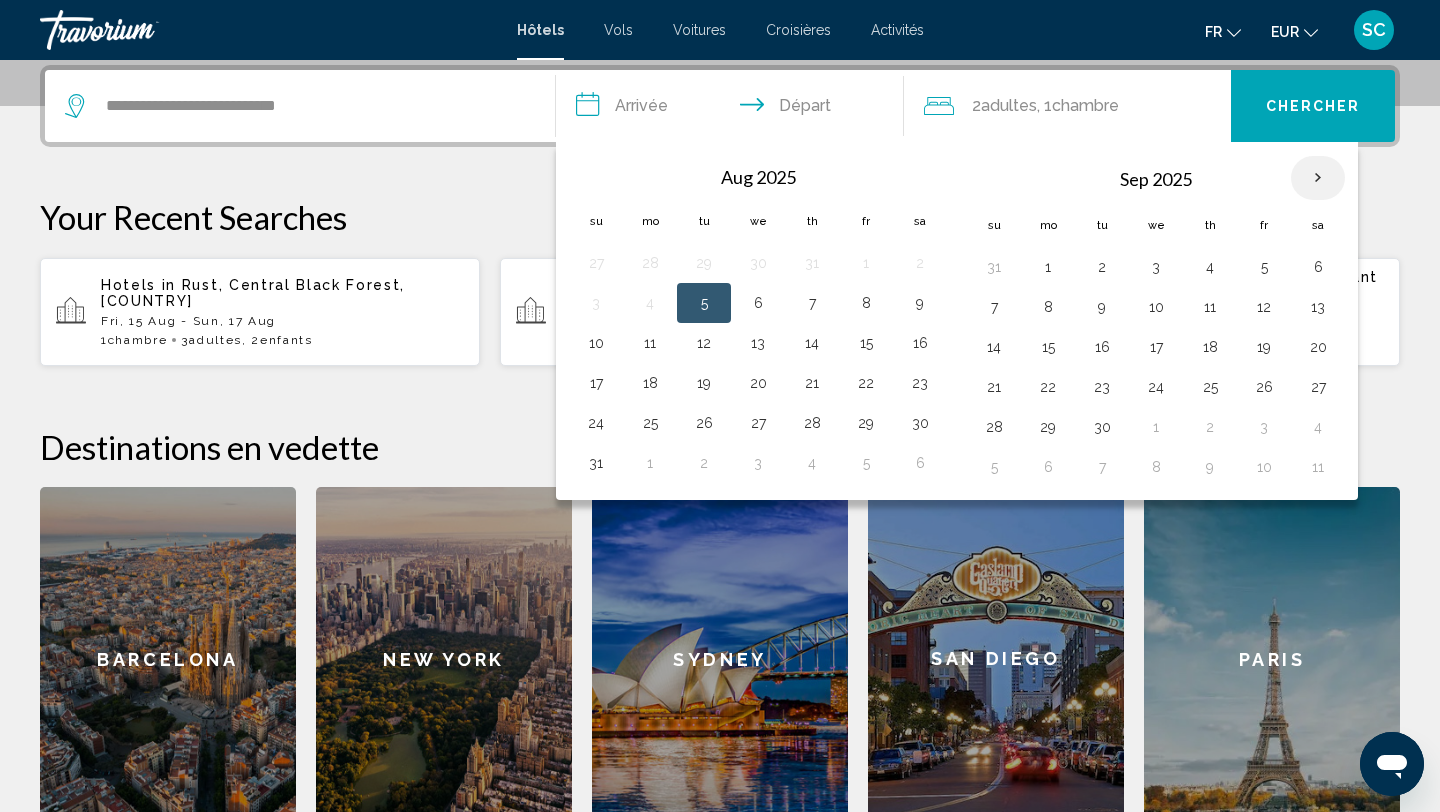 click at bounding box center [1318, 178] 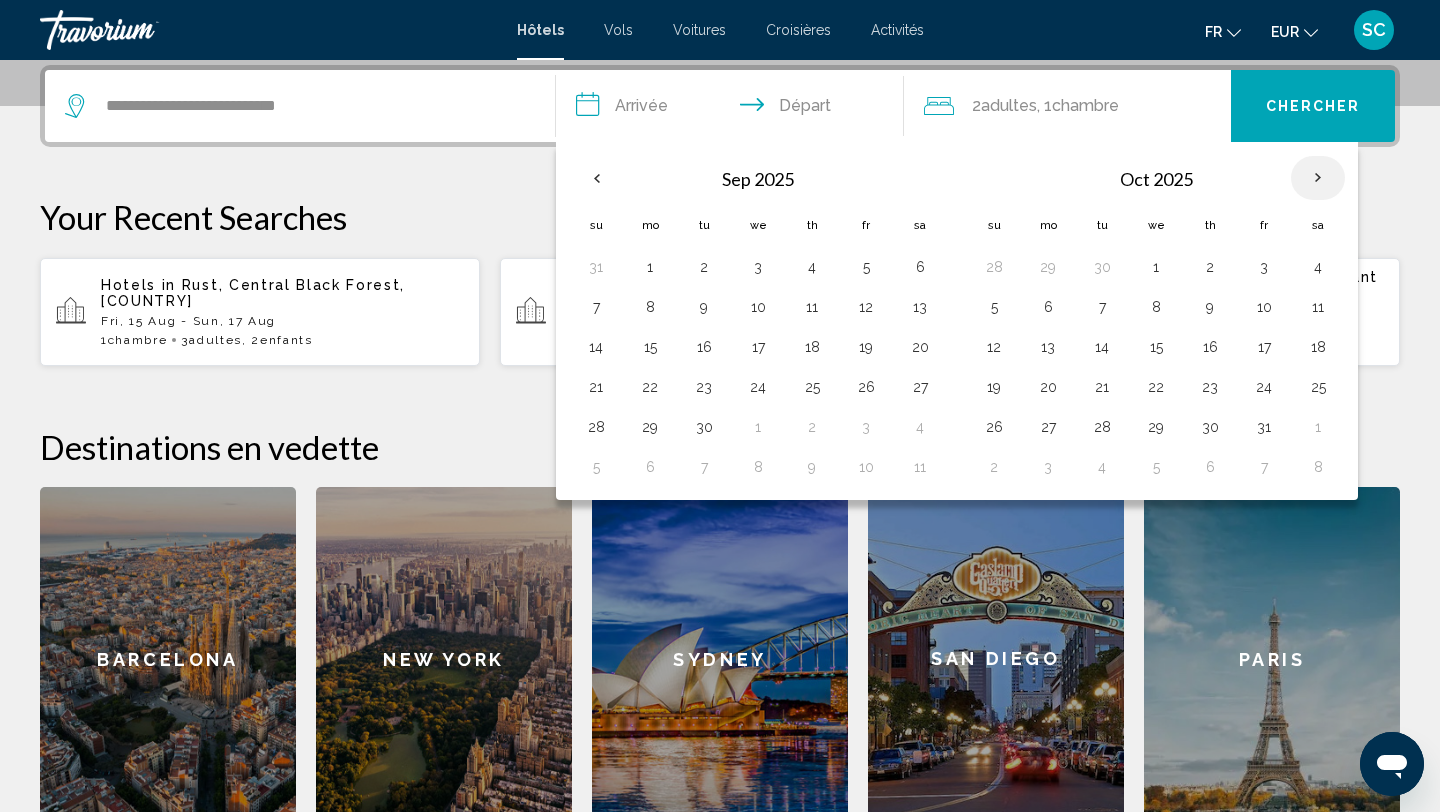 click at bounding box center [1318, 178] 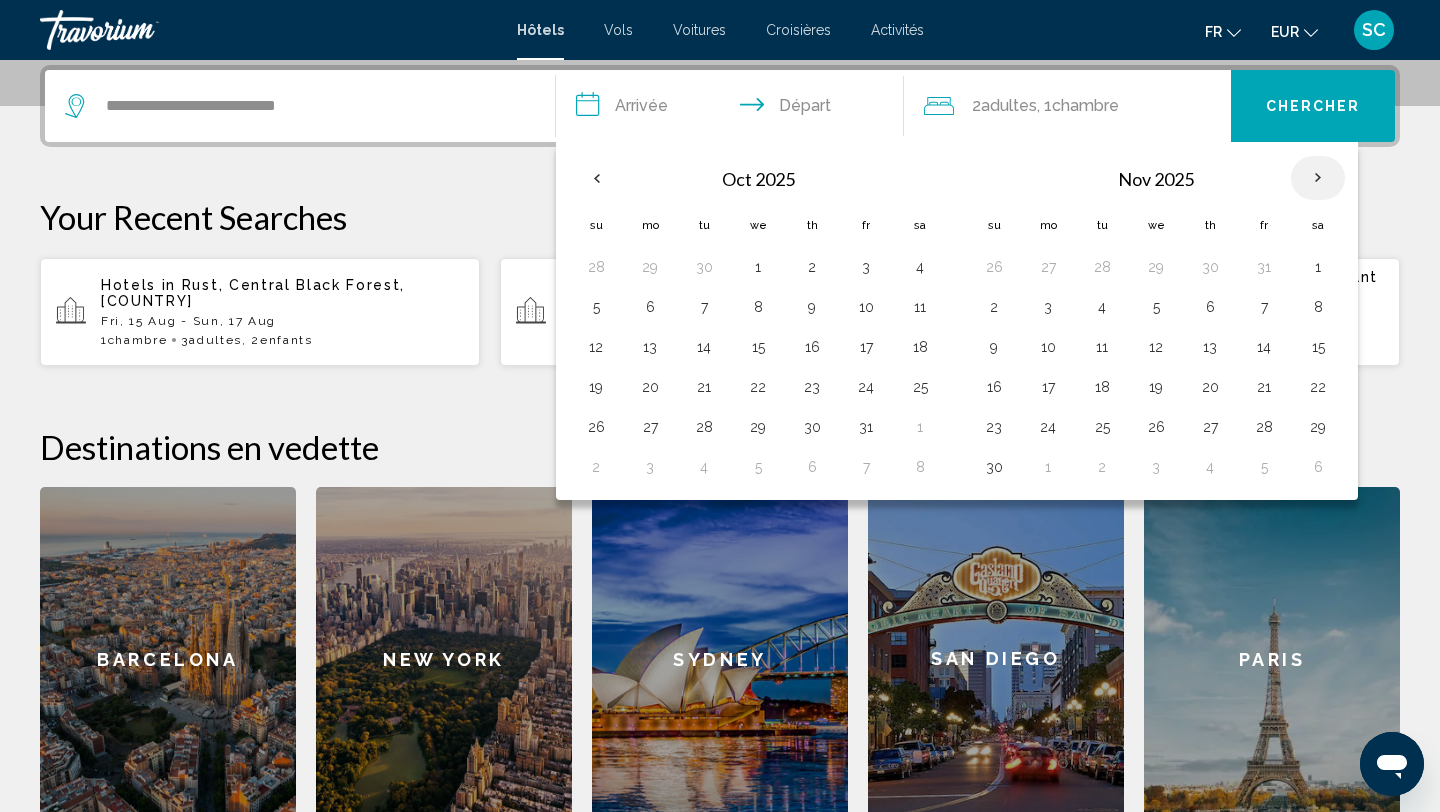 click at bounding box center [1318, 178] 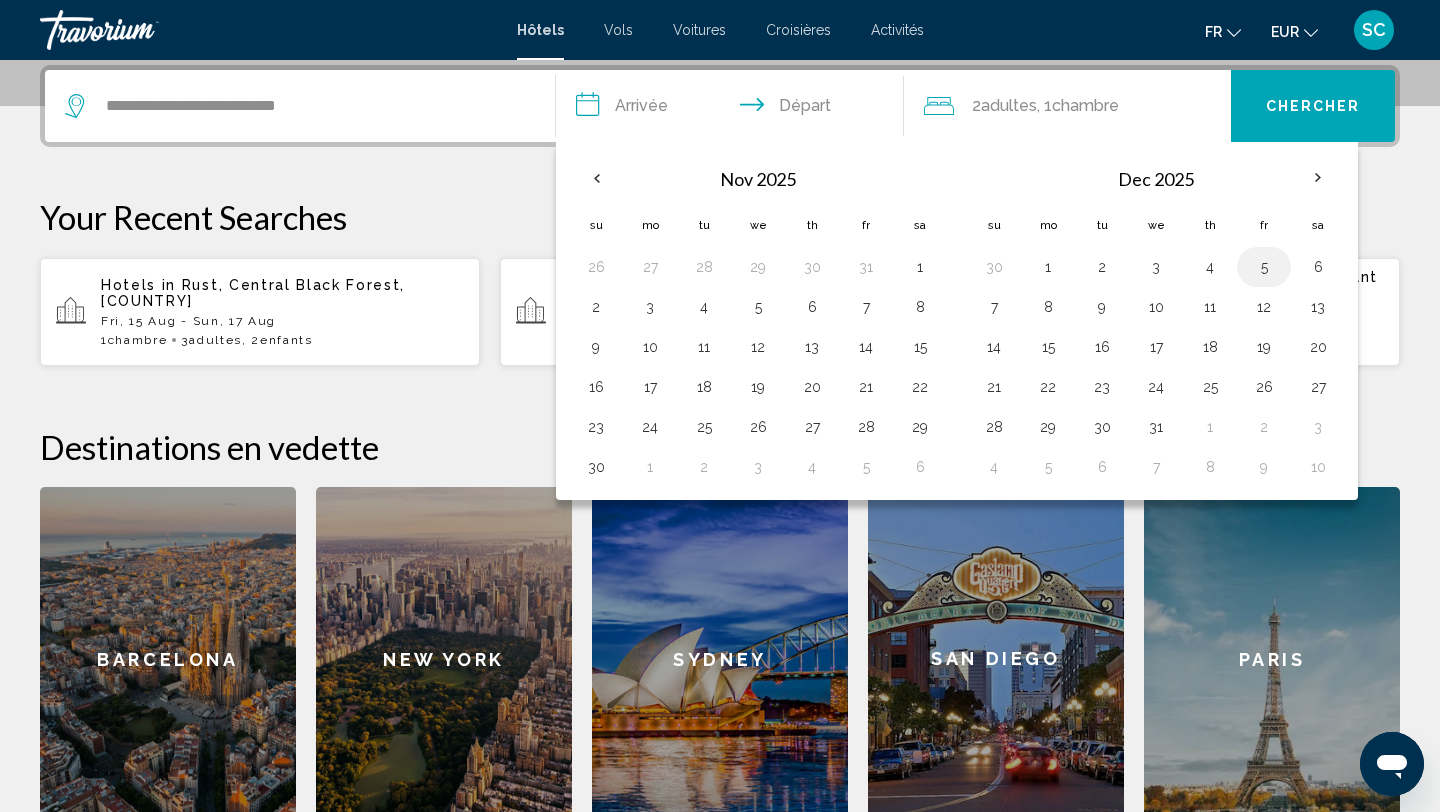 click on "5" at bounding box center (1264, 267) 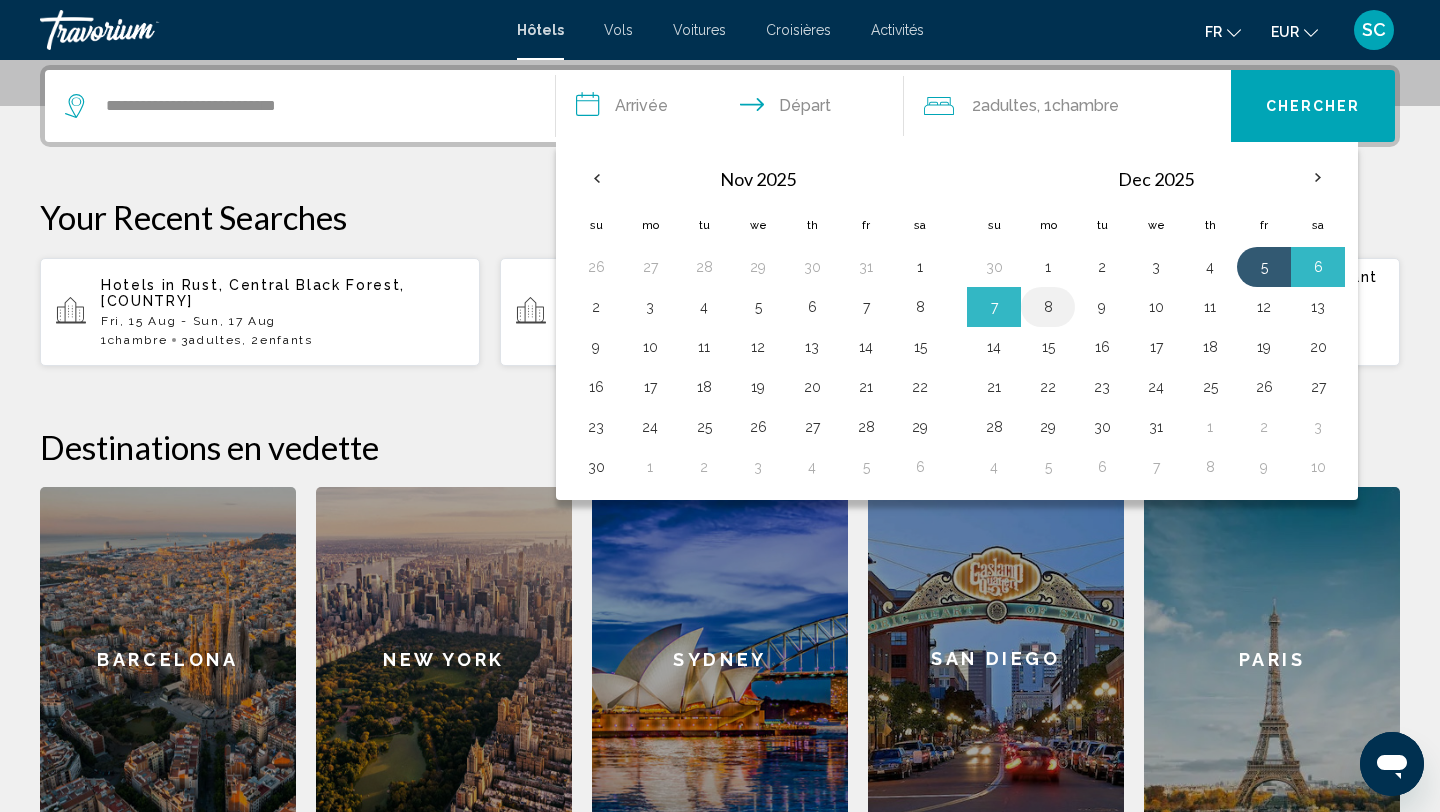 click on "8" at bounding box center (1048, 307) 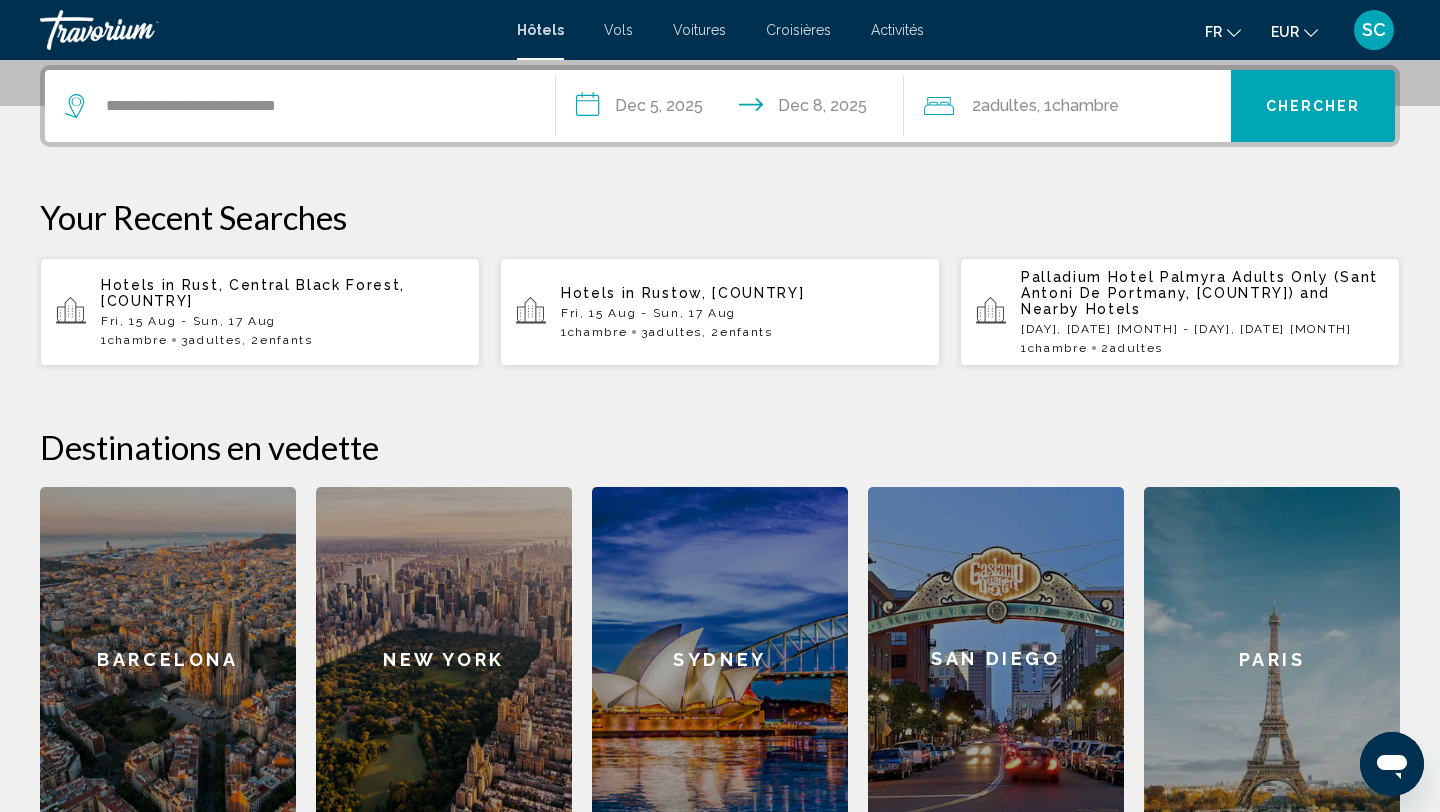 click on ", 1  Chambre pièces" 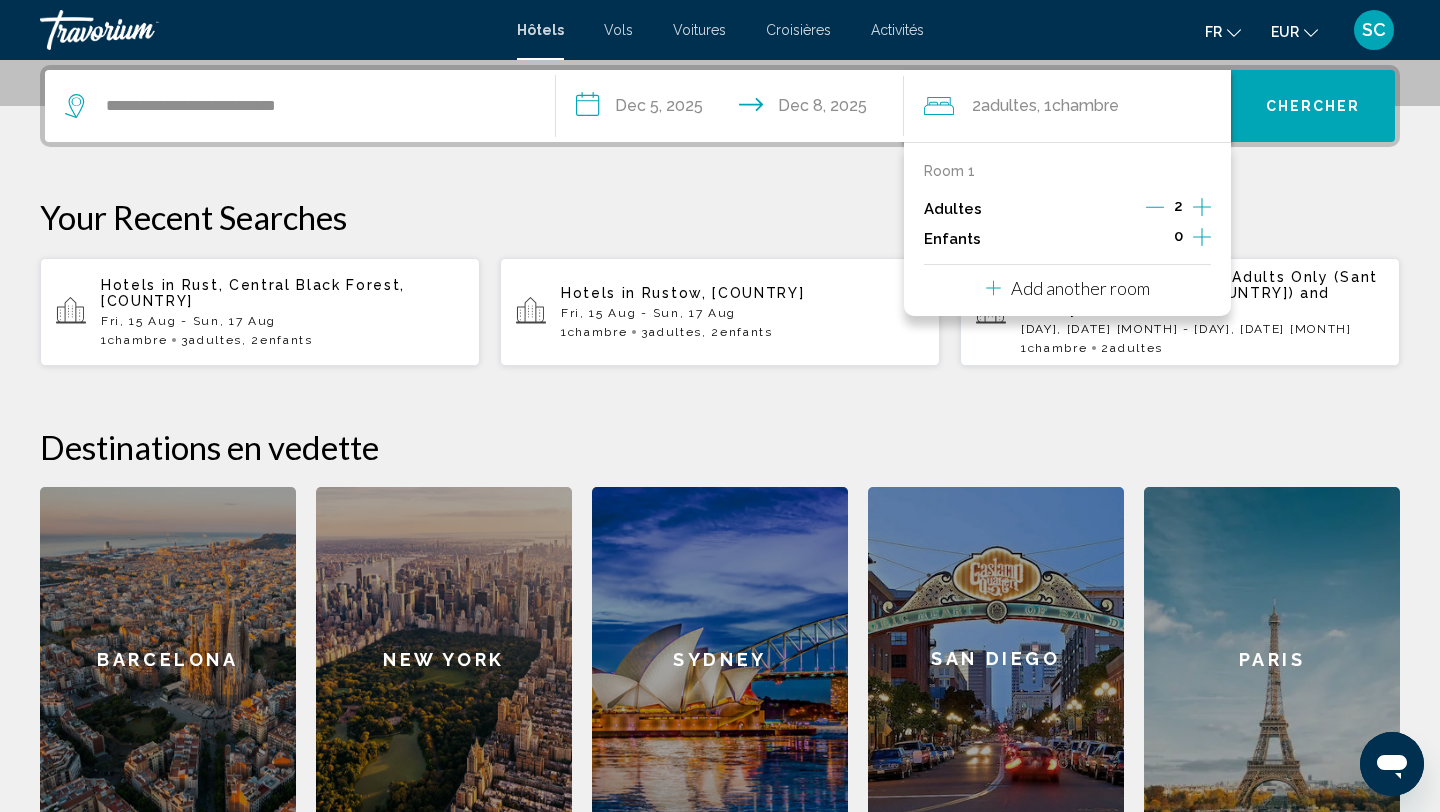 click 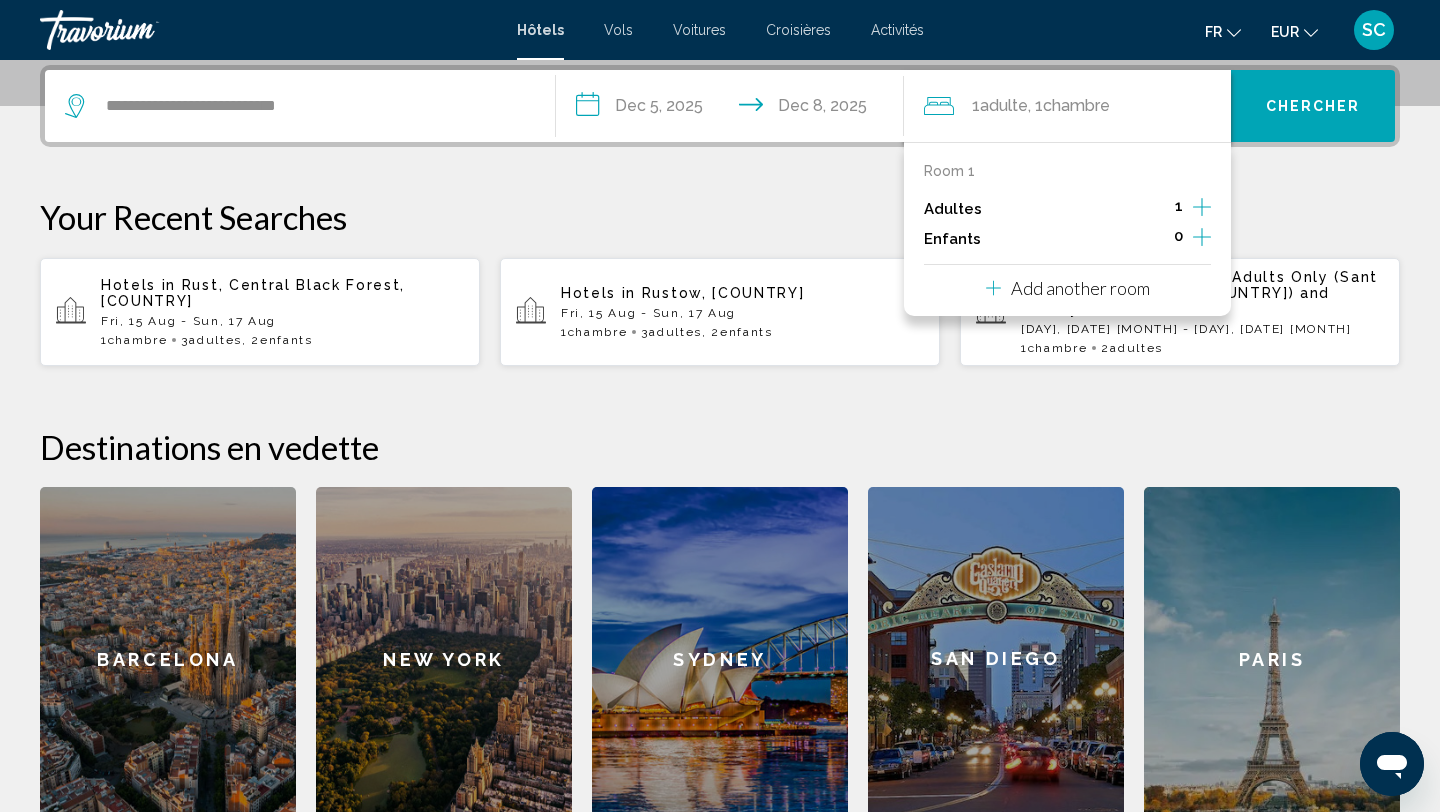 click 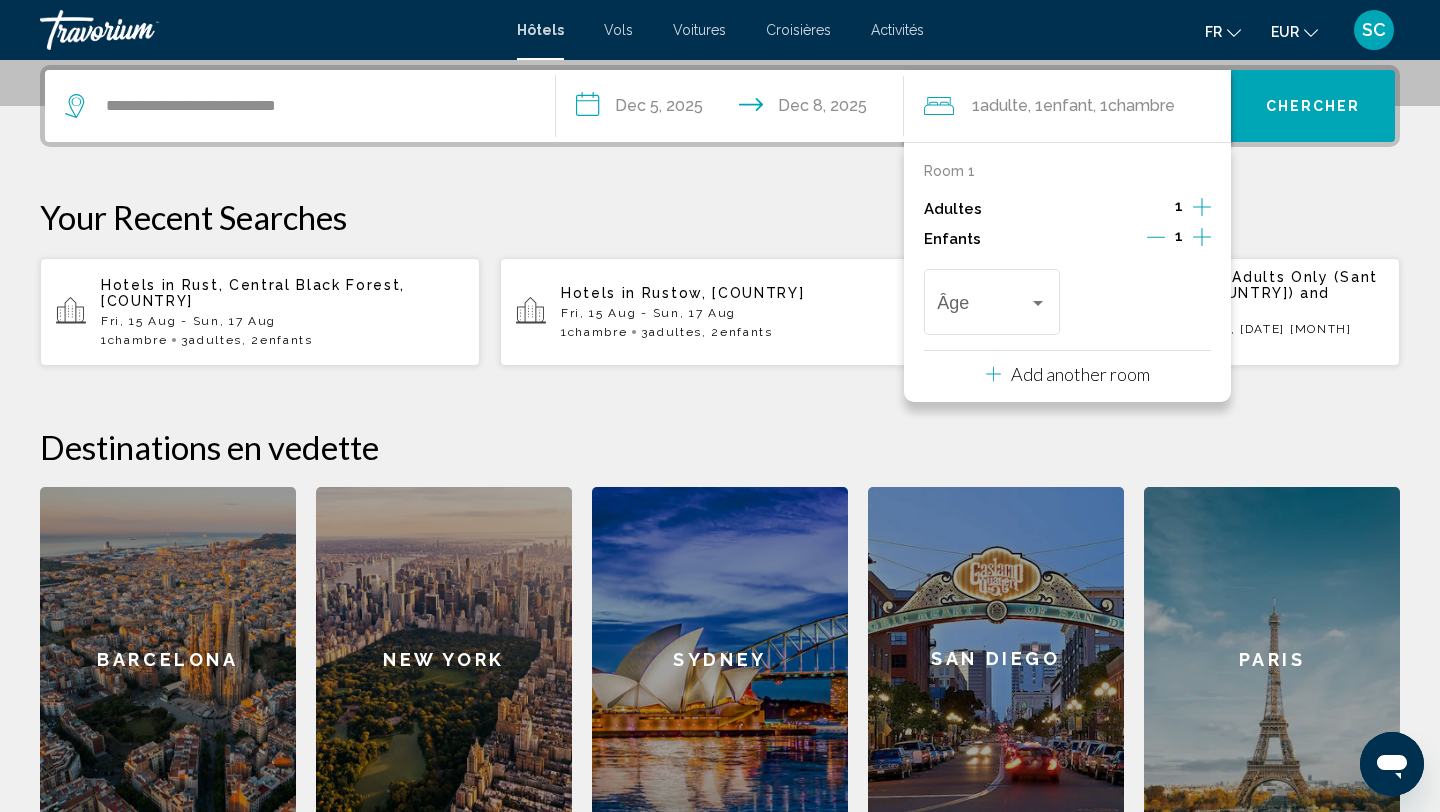click 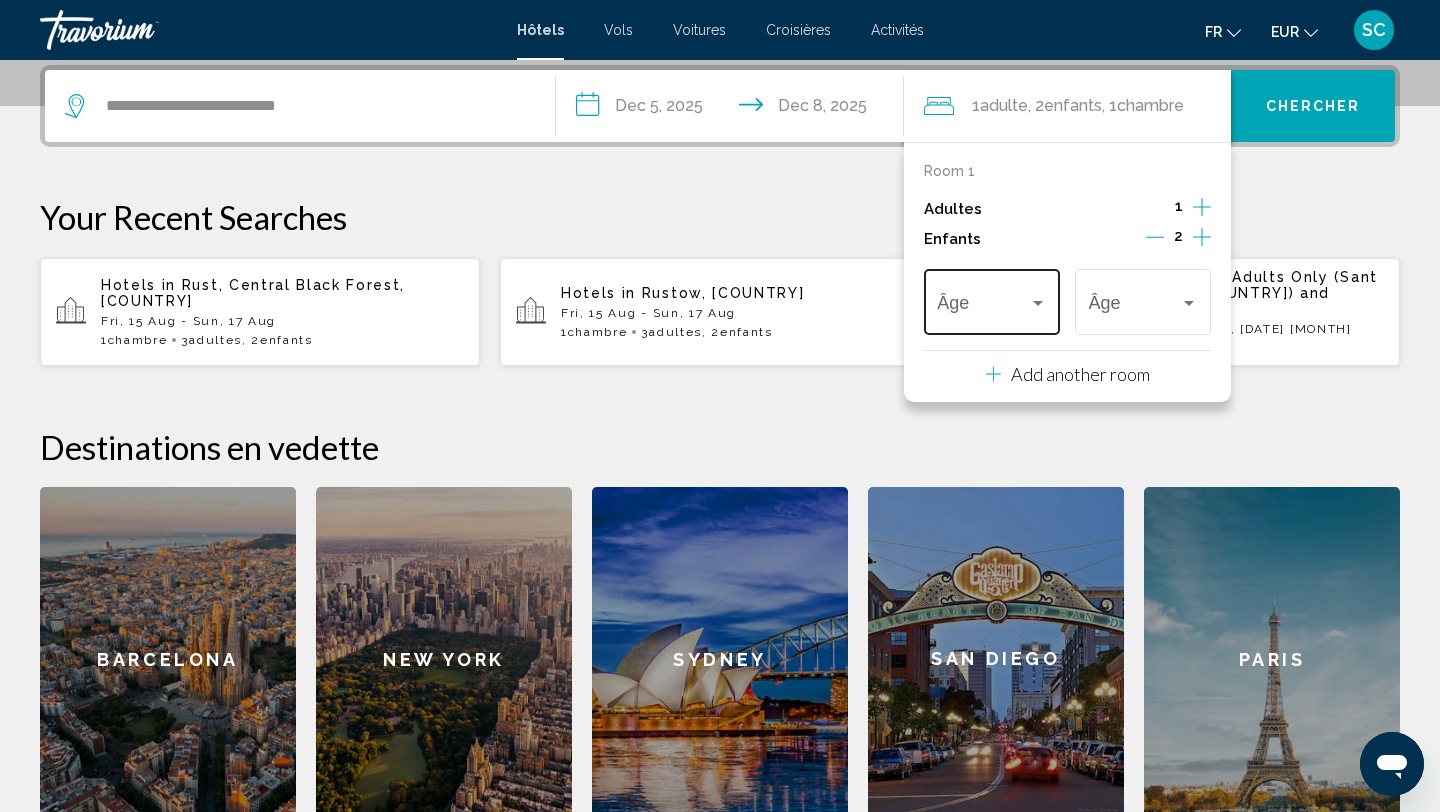 click at bounding box center (1038, 303) 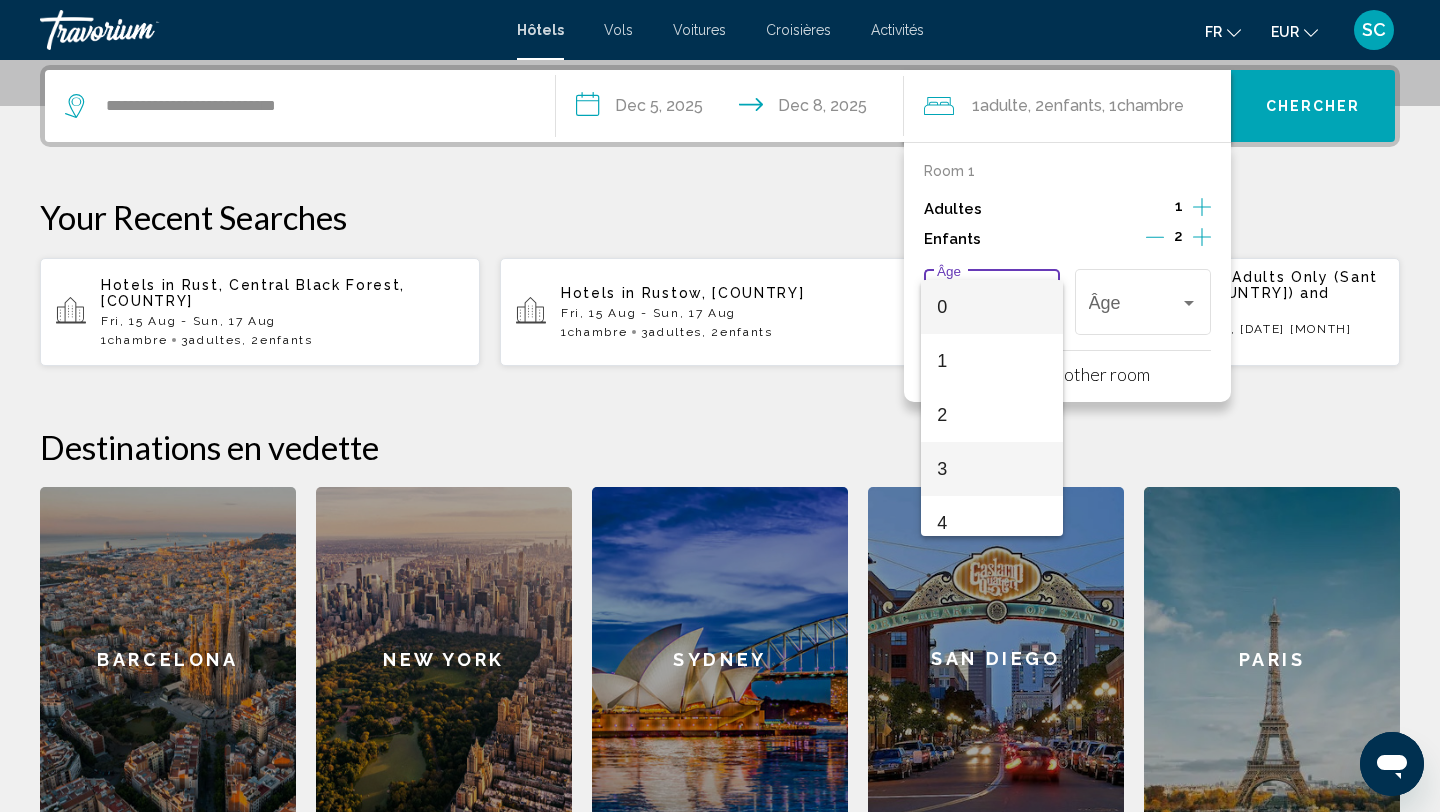 scroll, scrollTop: 254, scrollLeft: 0, axis: vertical 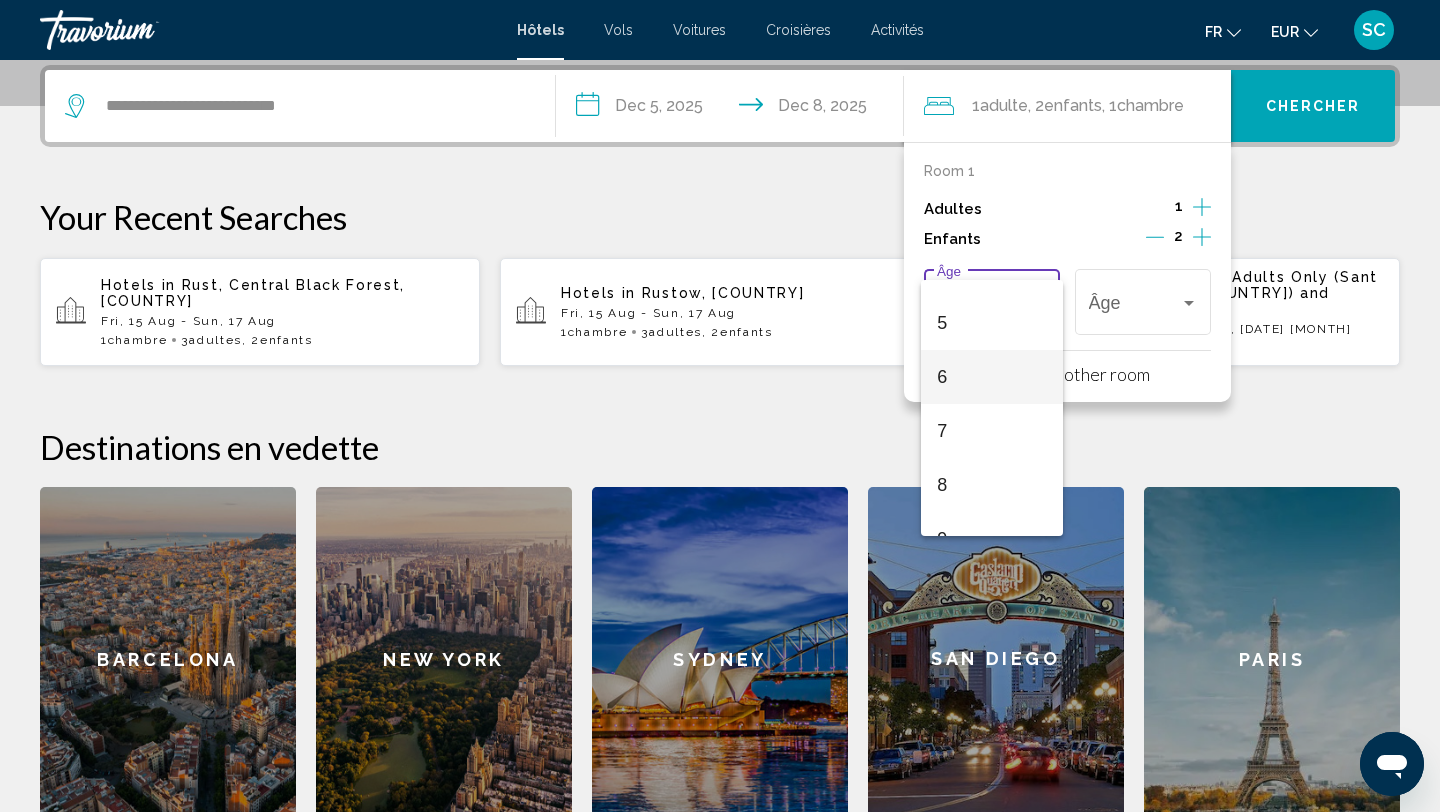 click on "6" at bounding box center [991, 377] 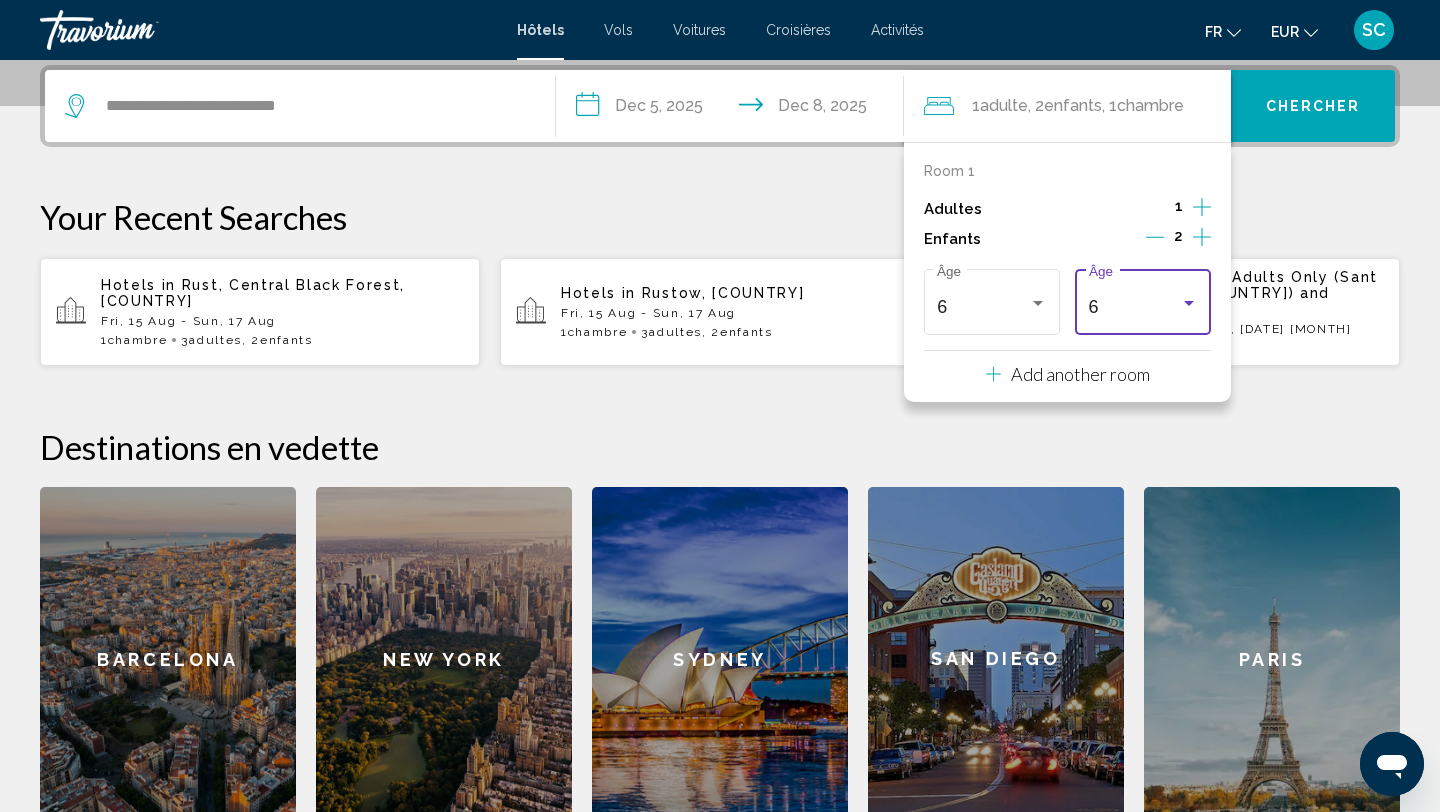 click on "6" at bounding box center (1134, 307) 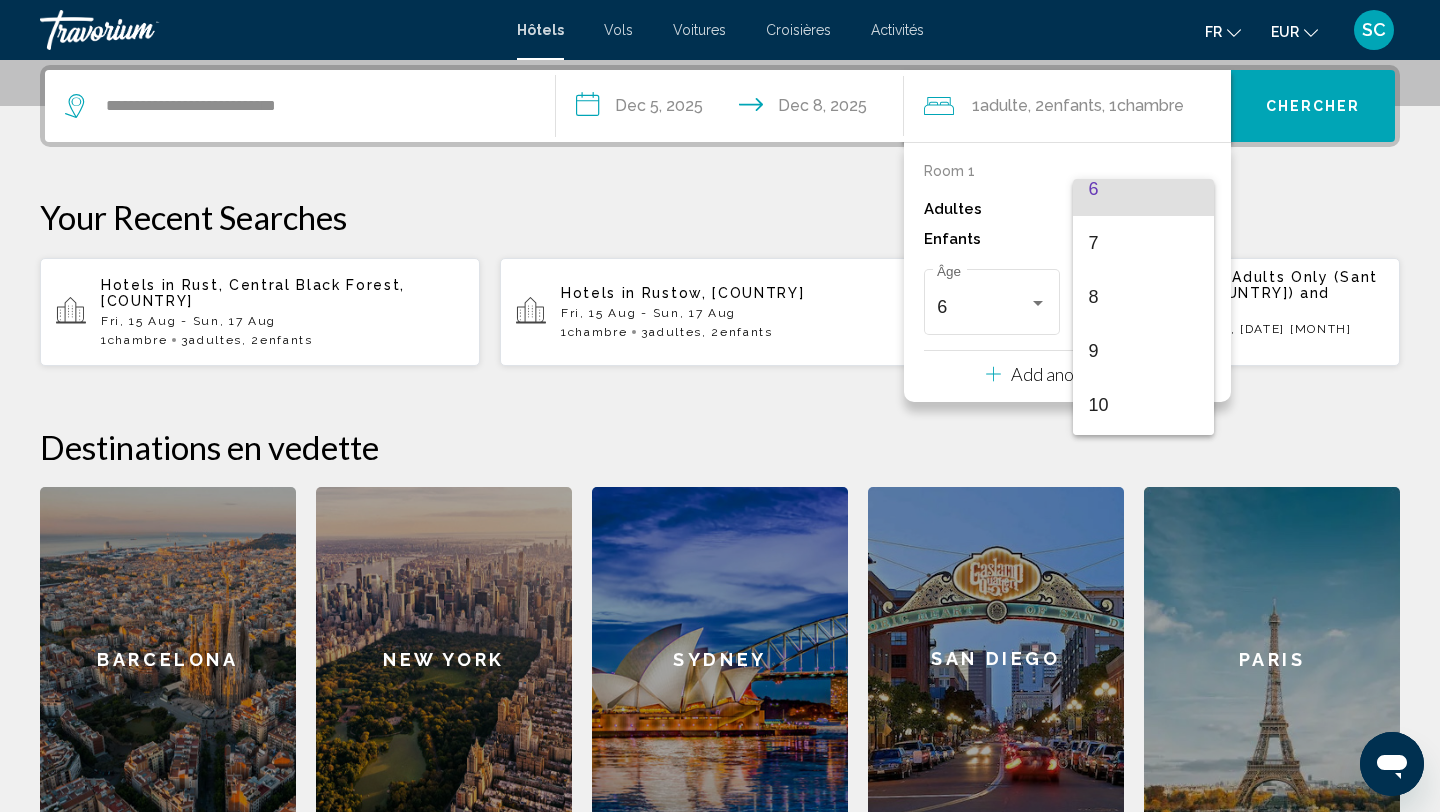 scroll, scrollTop: 357, scrollLeft: 0, axis: vertical 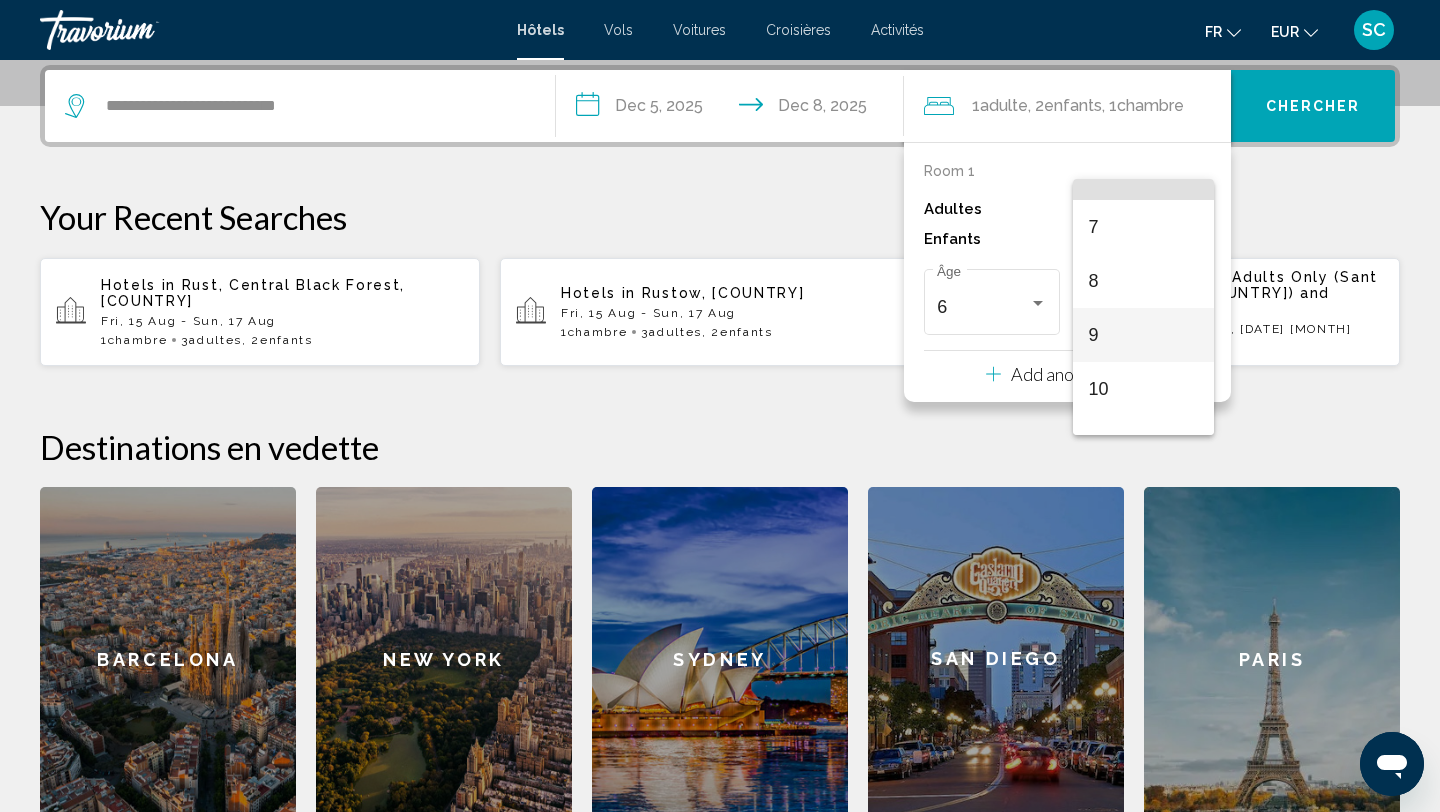 click on "9" at bounding box center (1143, 335) 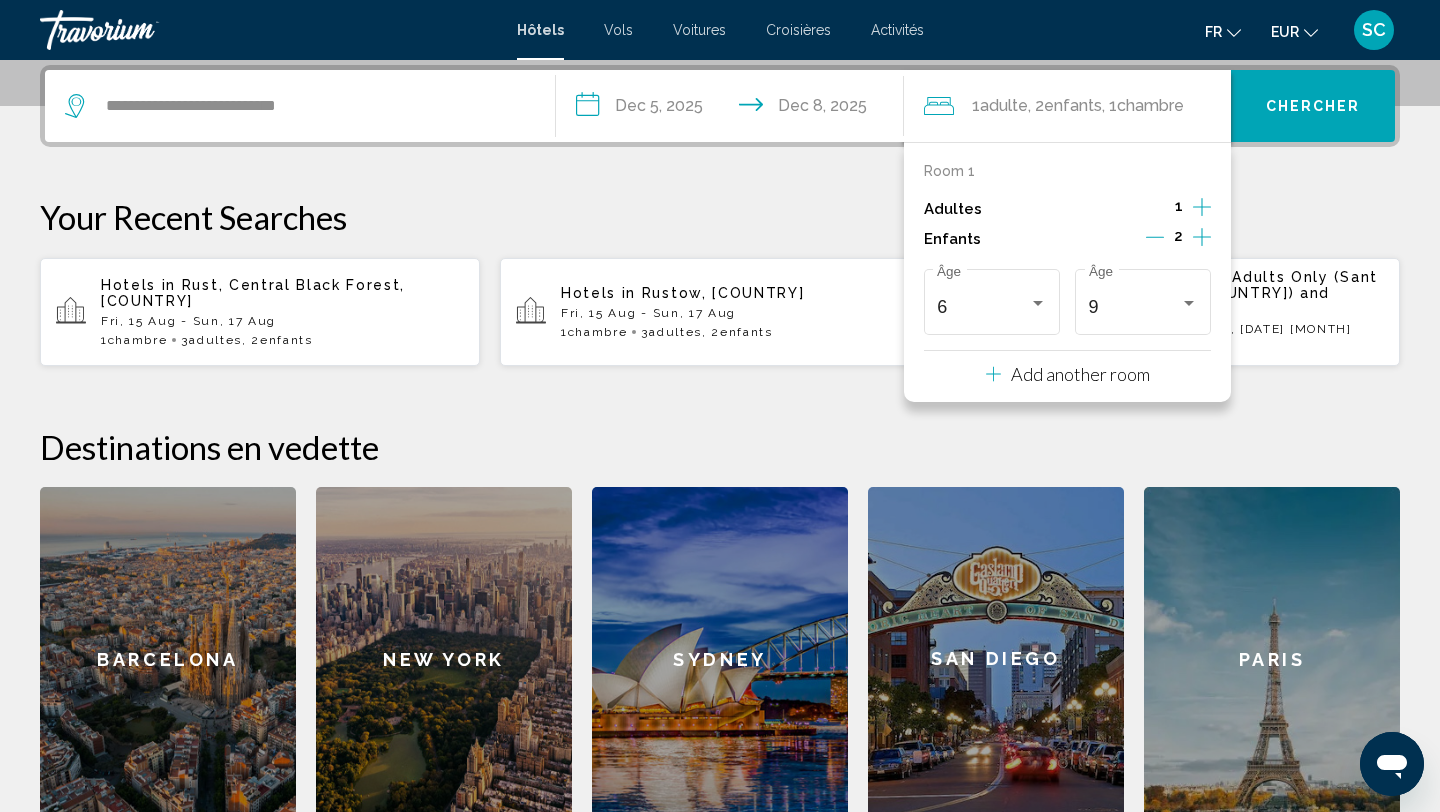 click on "Your Recent Searches" at bounding box center [720, 217] 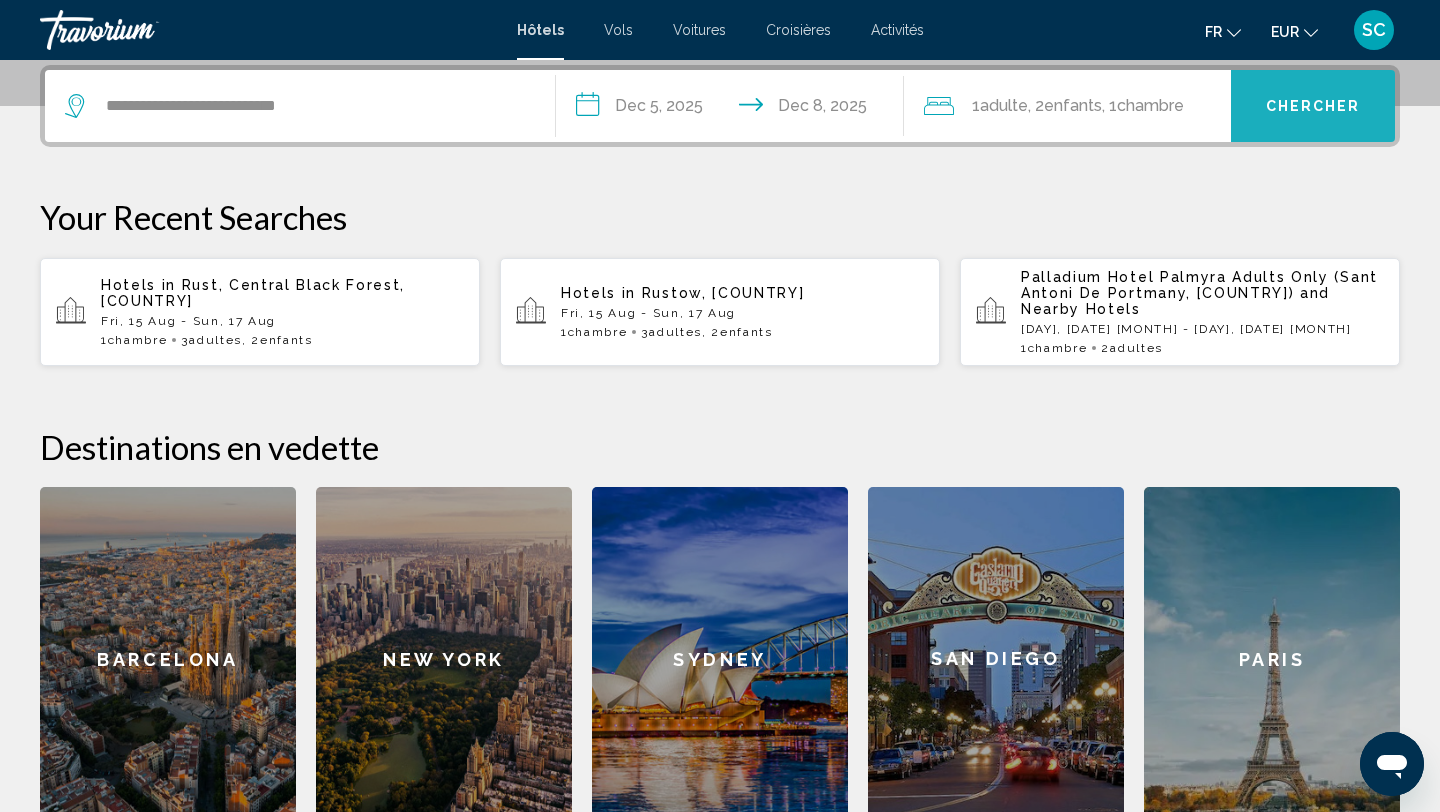 click on "Chercher" at bounding box center (1313, 106) 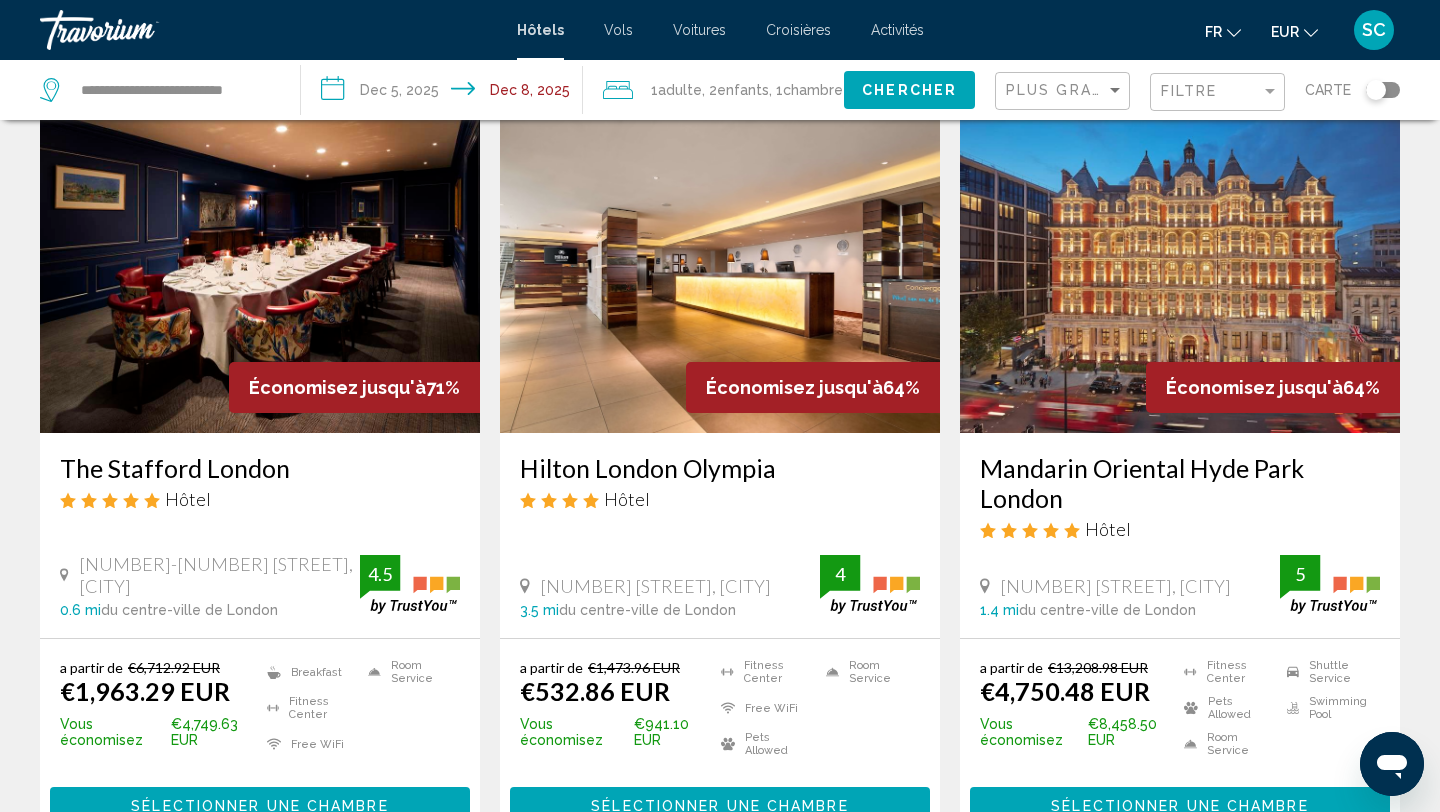 scroll, scrollTop: 72, scrollLeft: 0, axis: vertical 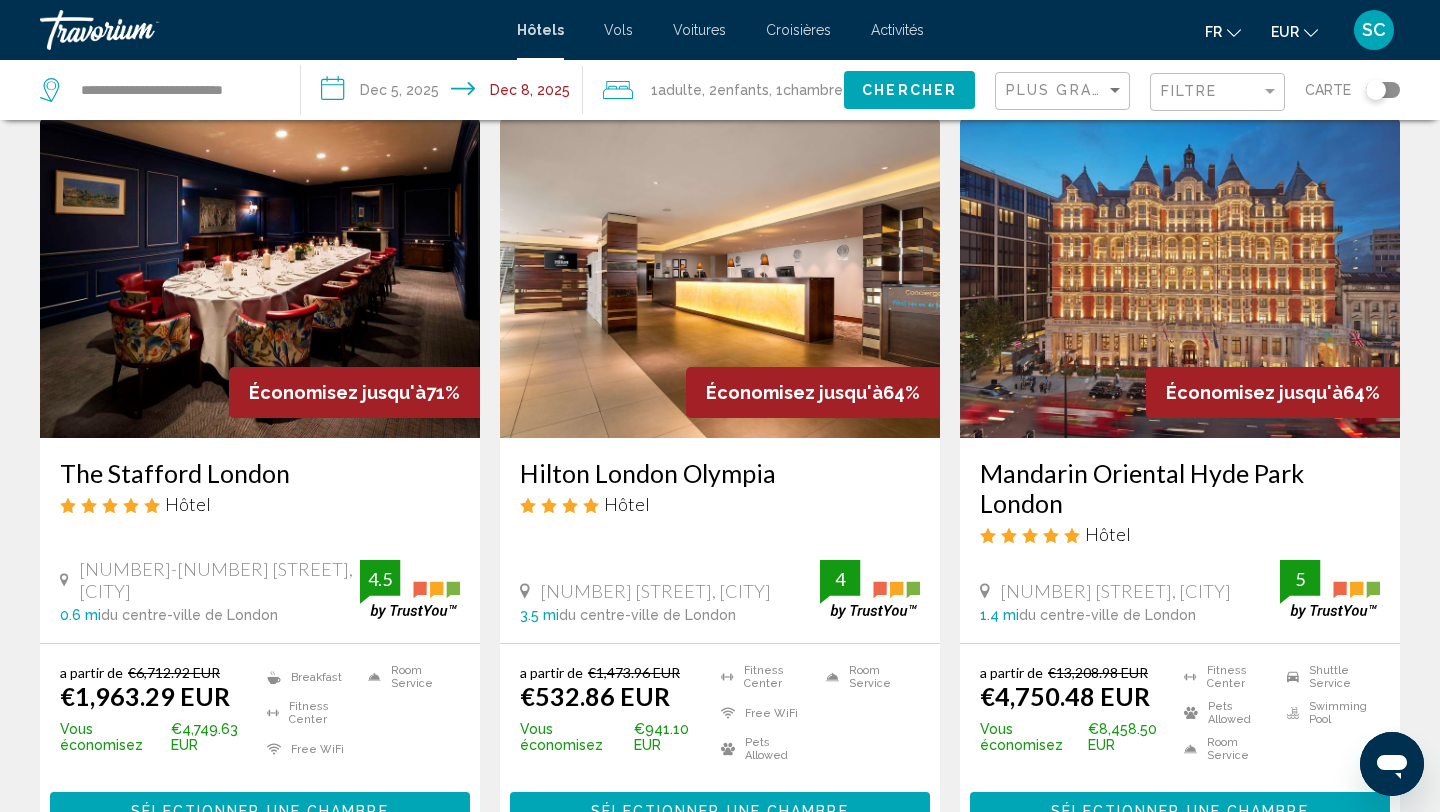 click on "Hilton London Olympia" at bounding box center (720, 473) 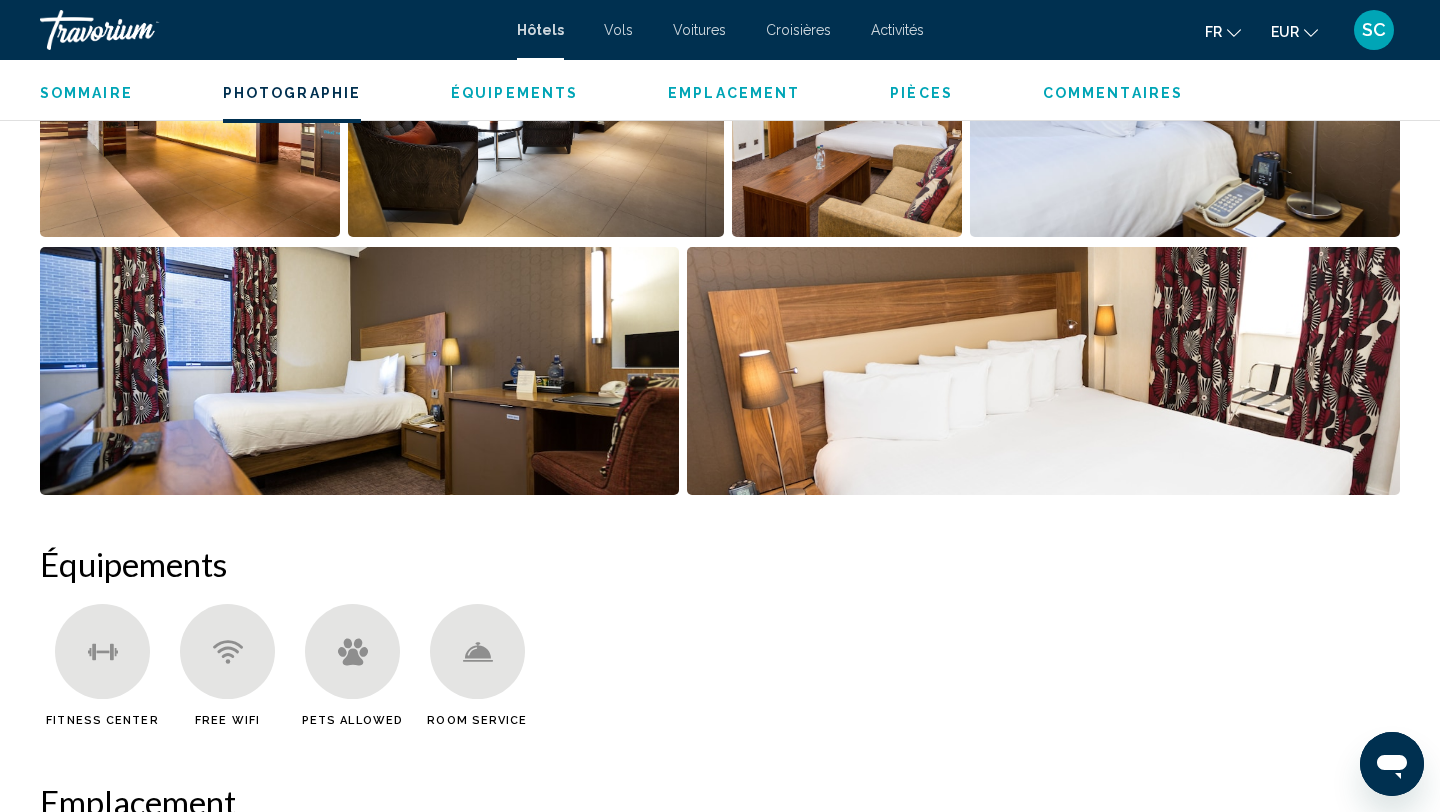 scroll, scrollTop: 496, scrollLeft: 0, axis: vertical 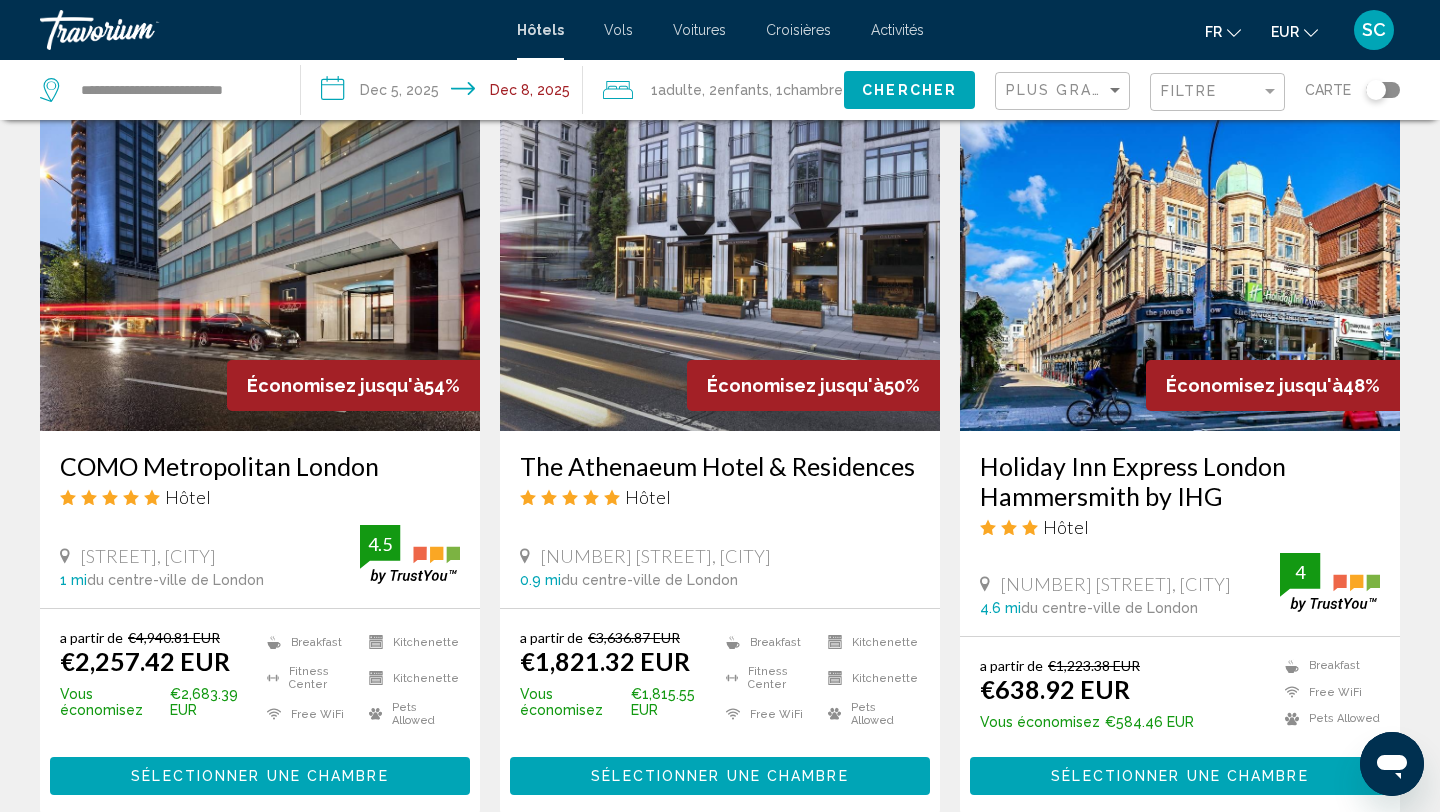 click on "Holiday Inn Express London Hammersmith by IHG" at bounding box center [1180, 481] 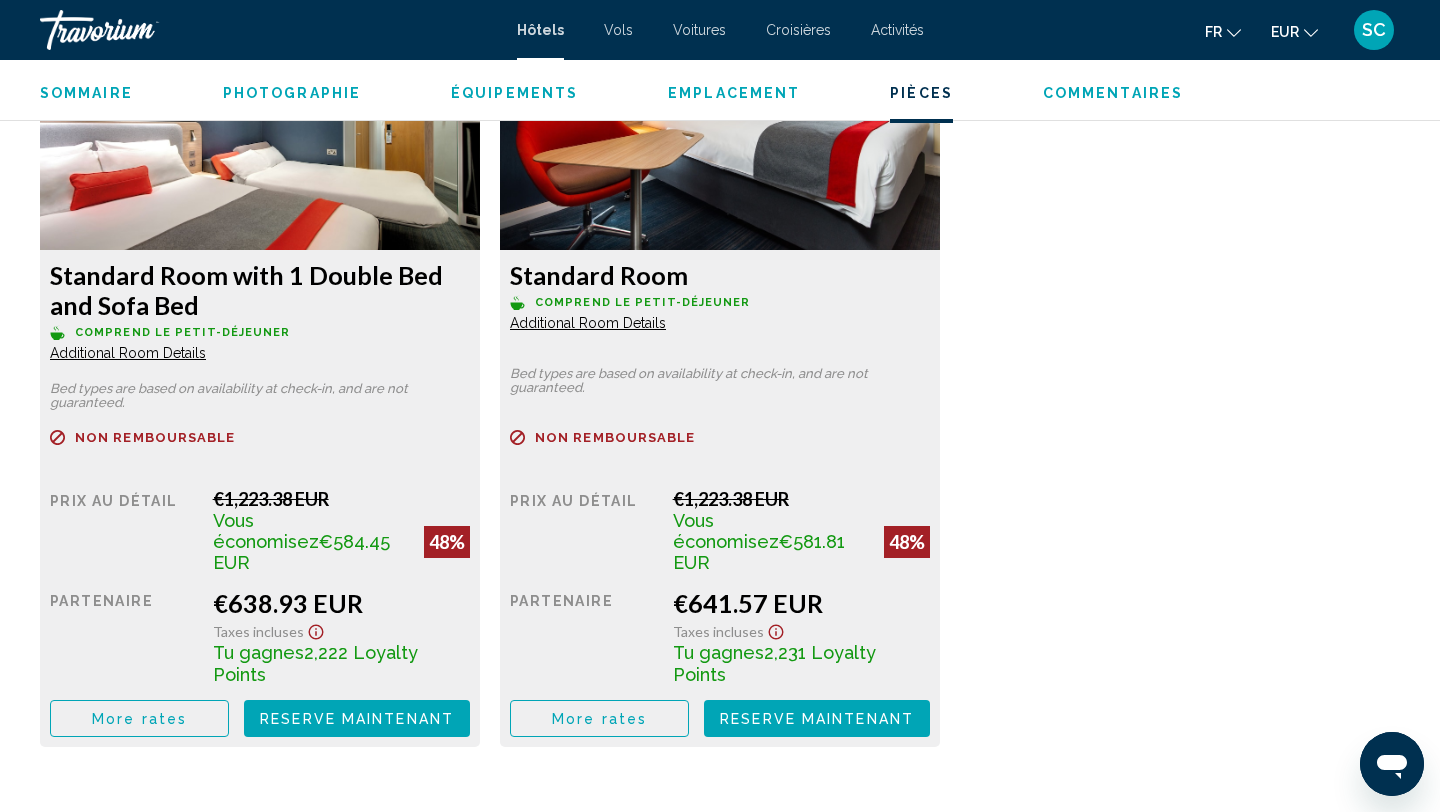 scroll, scrollTop: 2837, scrollLeft: 0, axis: vertical 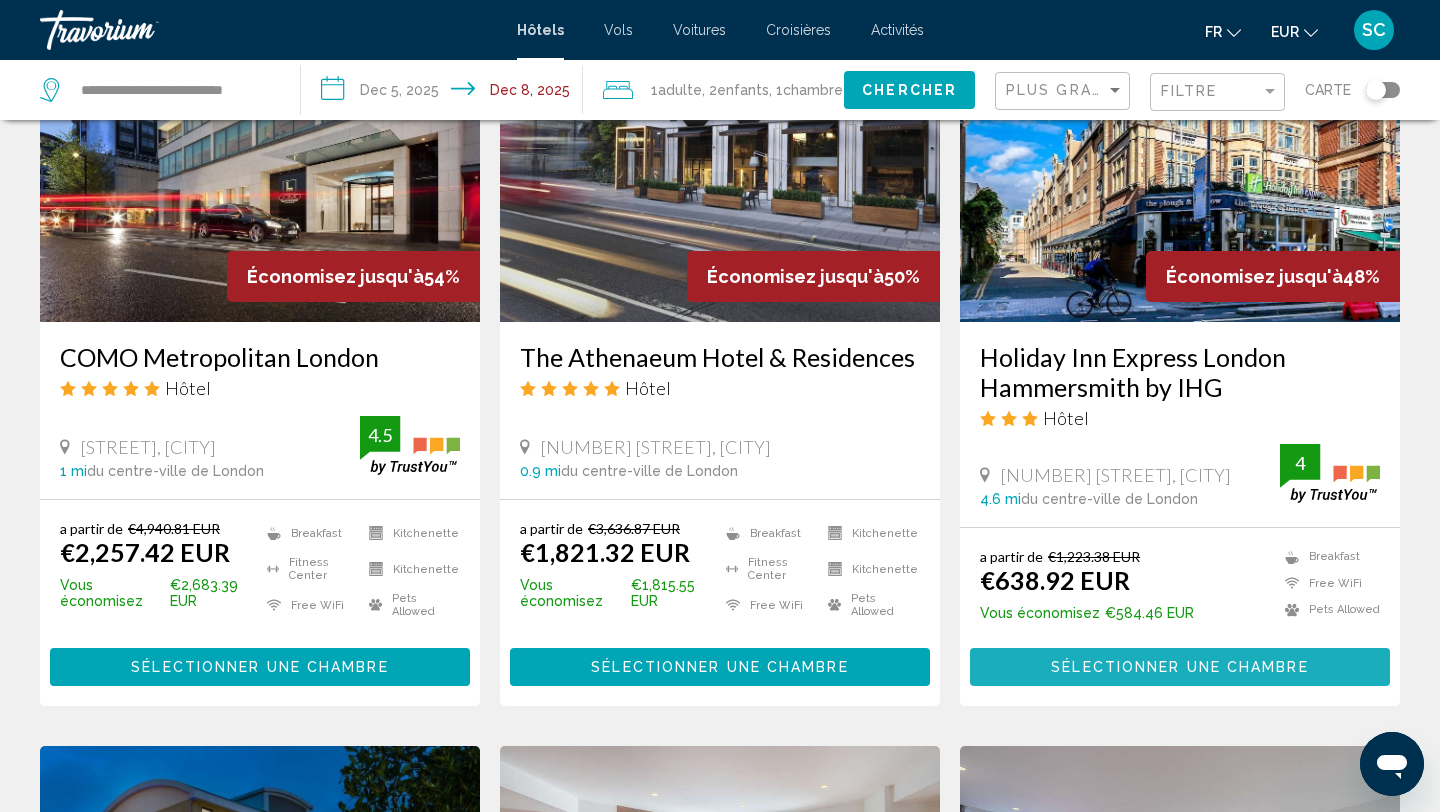 click on "Sélectionner une chambre" at bounding box center (1179, 668) 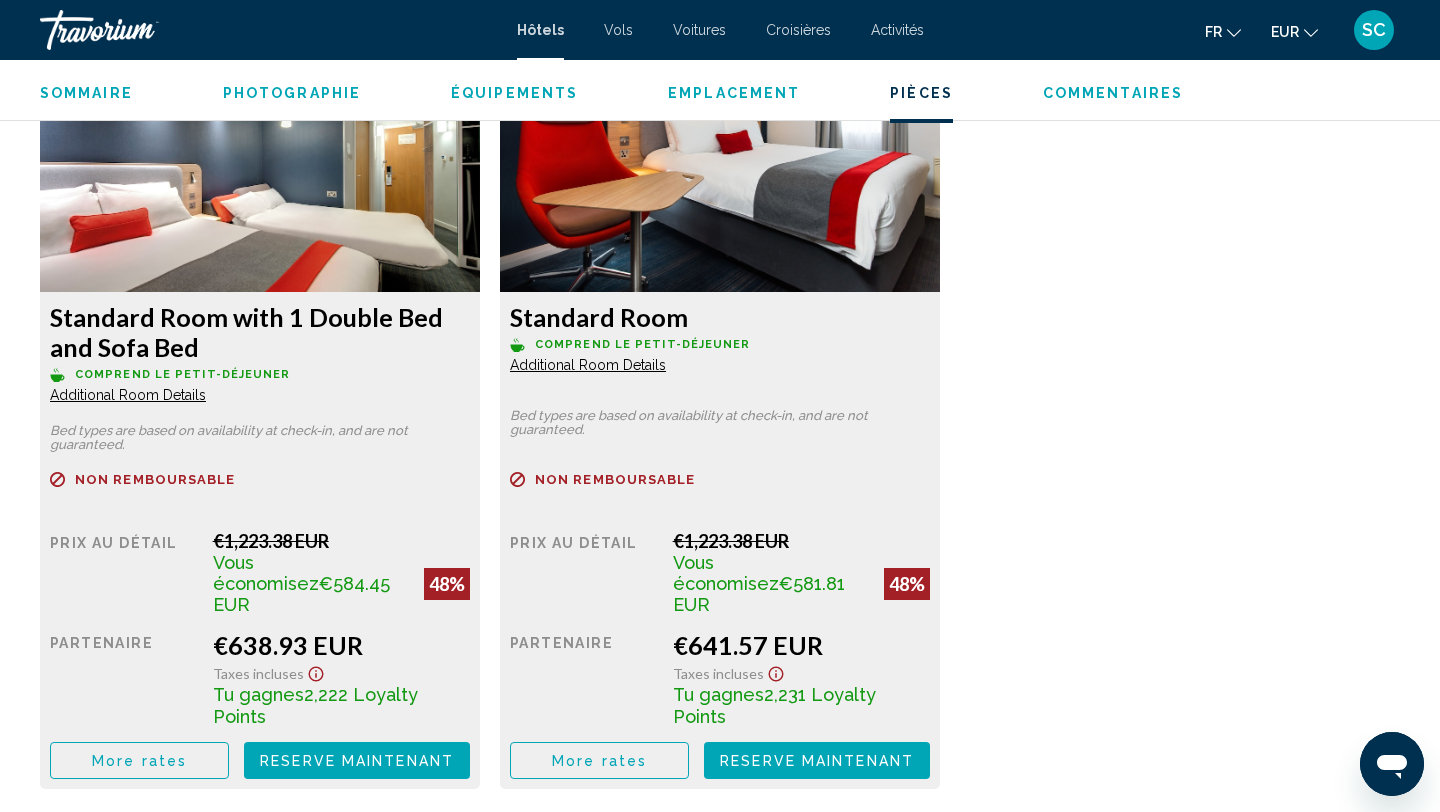 scroll, scrollTop: 2807, scrollLeft: 0, axis: vertical 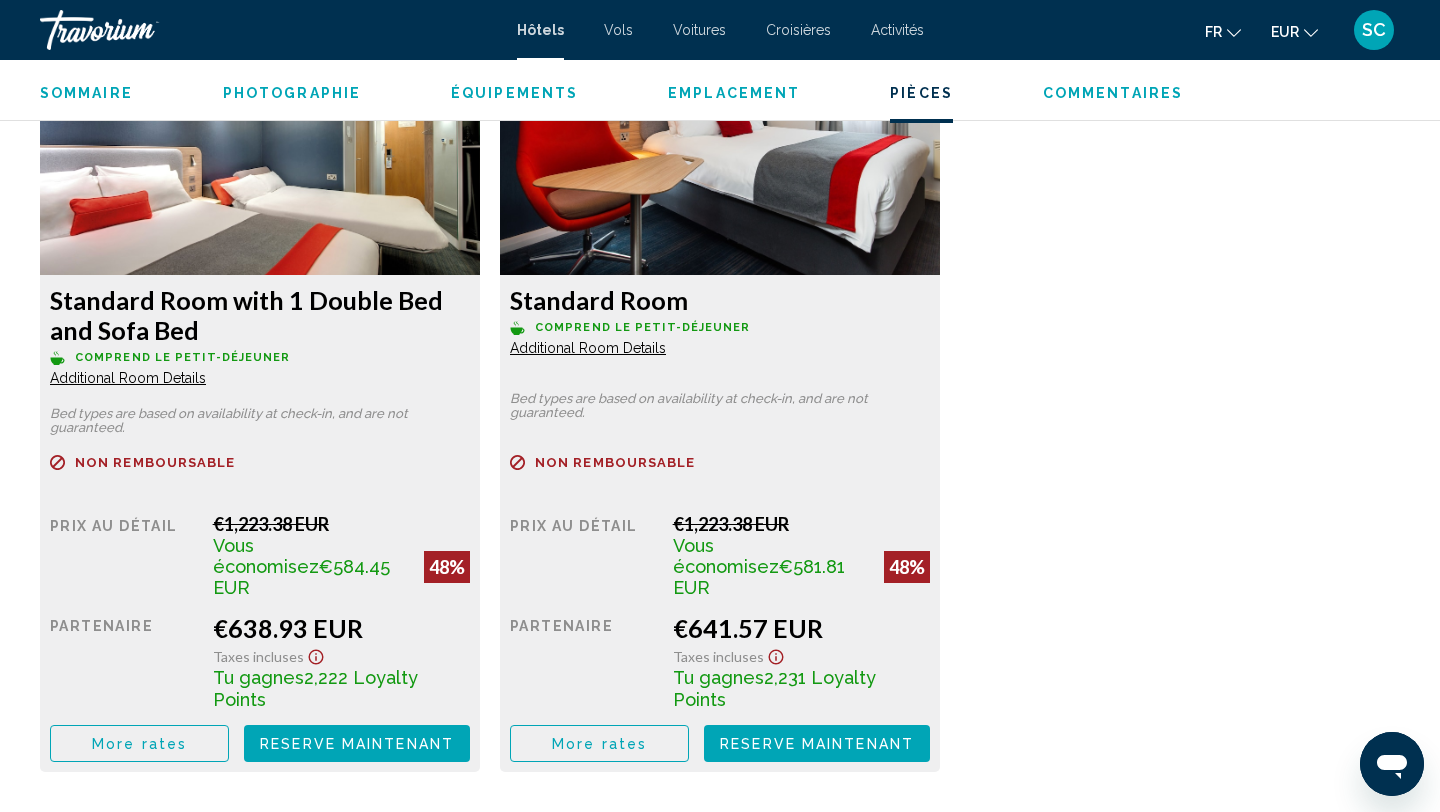 click on "SC" at bounding box center (1374, 30) 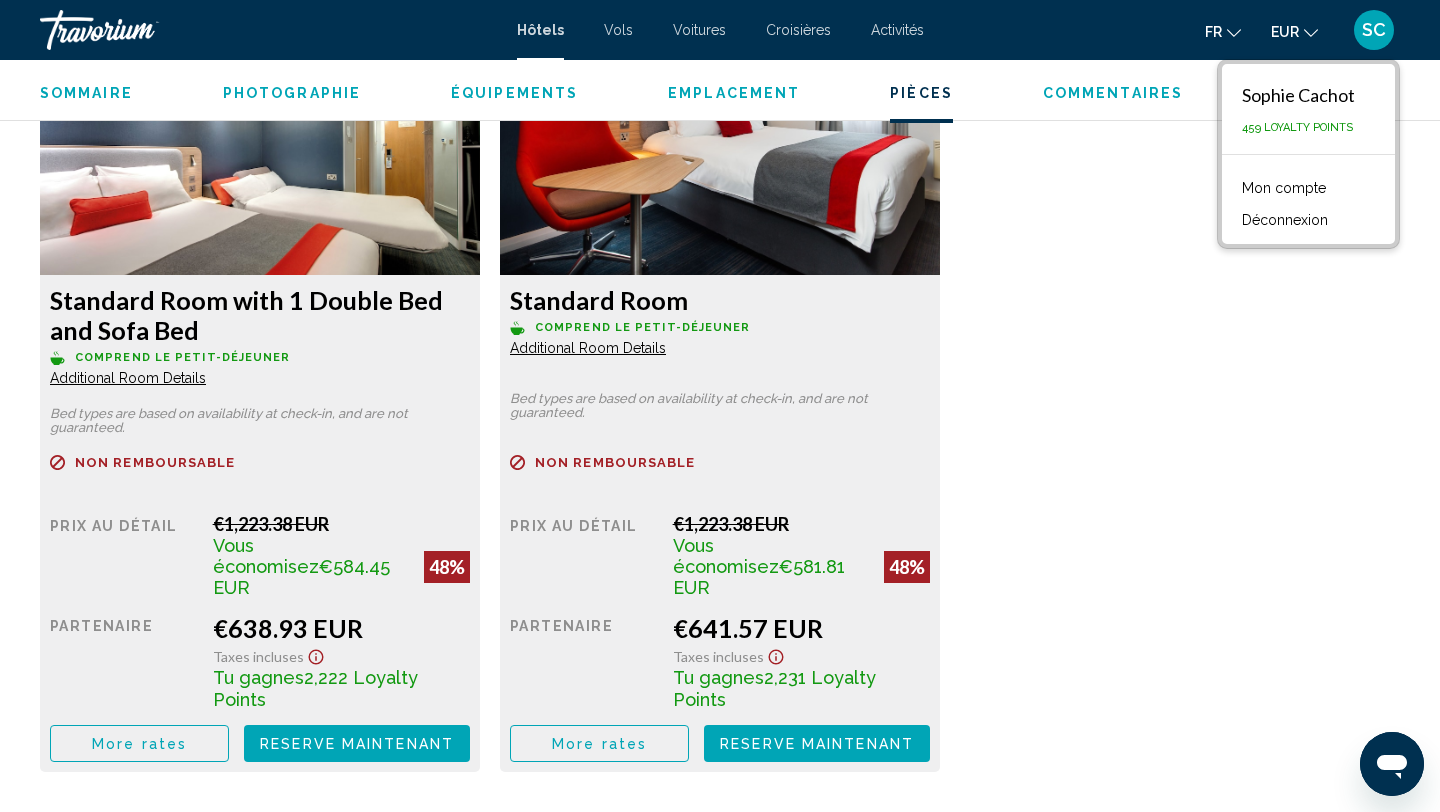 click on "Standard Room with 1 Double Bed and Sofa Bed
Comprend le petit-déjeuner Additional Room Details Bed types are based on availability at check-in, and are not guaranteed.
Remboursable
Non remboursable
Non remboursable     Prix au détail  €1,223.38 EUR  Vous économisez  €584.45 EUR  48%  quand vous échangez    Partenaire  €638.93 EUR  Taxes incluses
Tu gagnes  2,222 Loyalty Points  More rates Reserve maintenant Plus disponible  Standard Room
Comprend le petit-déjeuner Additional Room Details Bed types are based on availability at check-in, and are not guaranteed.
Remboursable
Non remboursable
Non remboursable     Prix au détail  €1,223.38 EUR  Vous économisez  €581.81 EUR  48%  quand vous échangez    Partenaire" at bounding box center (720, 408) 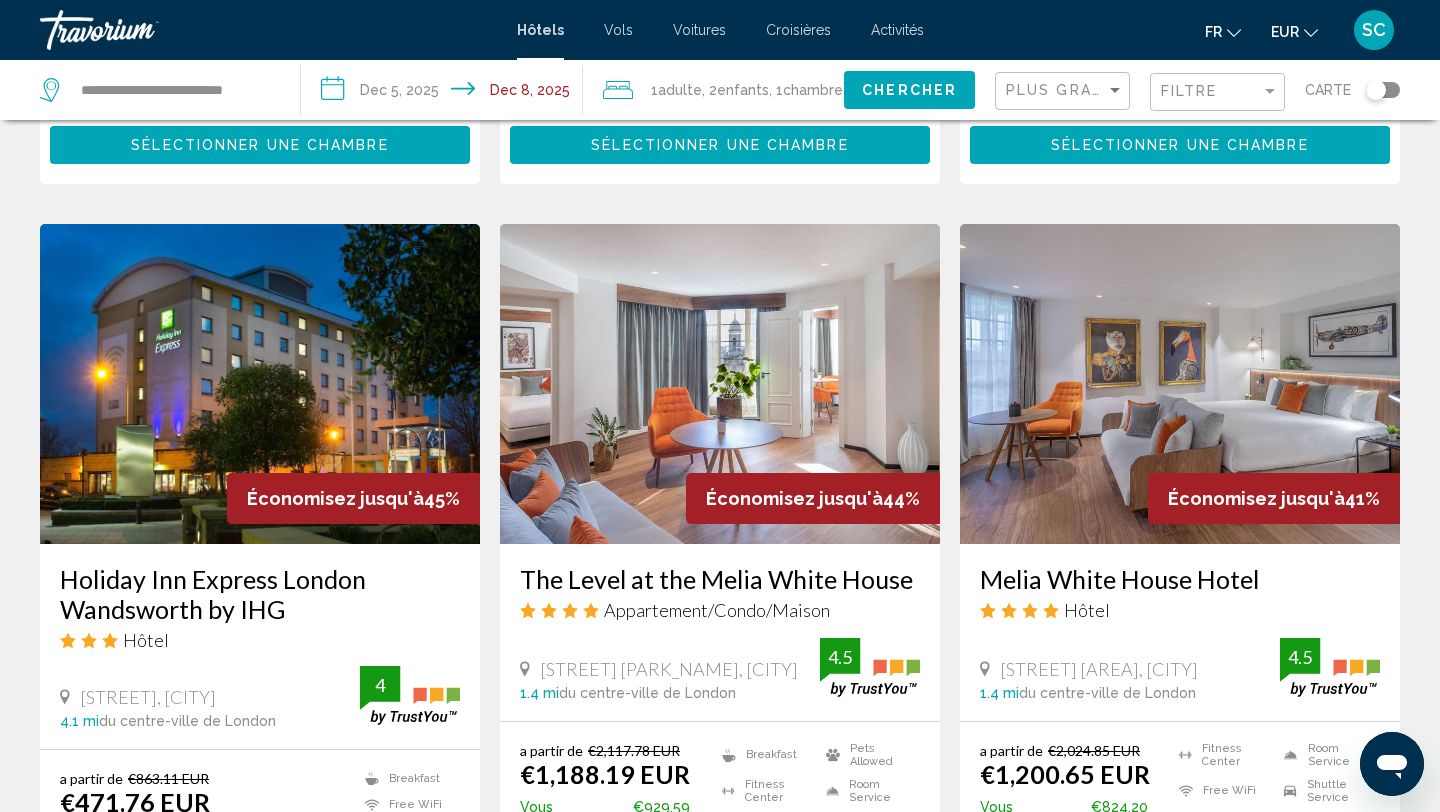scroll, scrollTop: 1541, scrollLeft: 0, axis: vertical 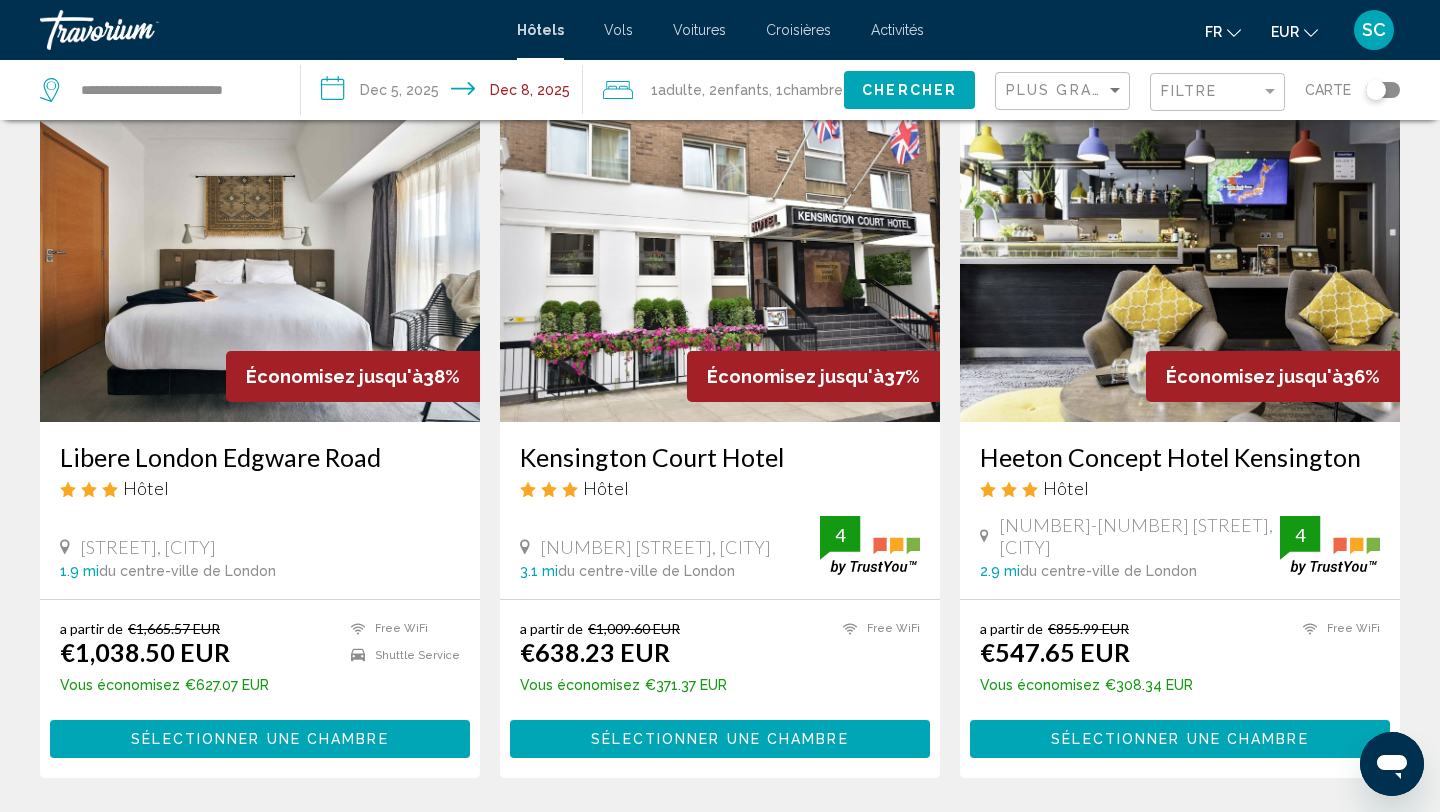 click on "Heeton Concept Hotel Kensington" at bounding box center [1180, 457] 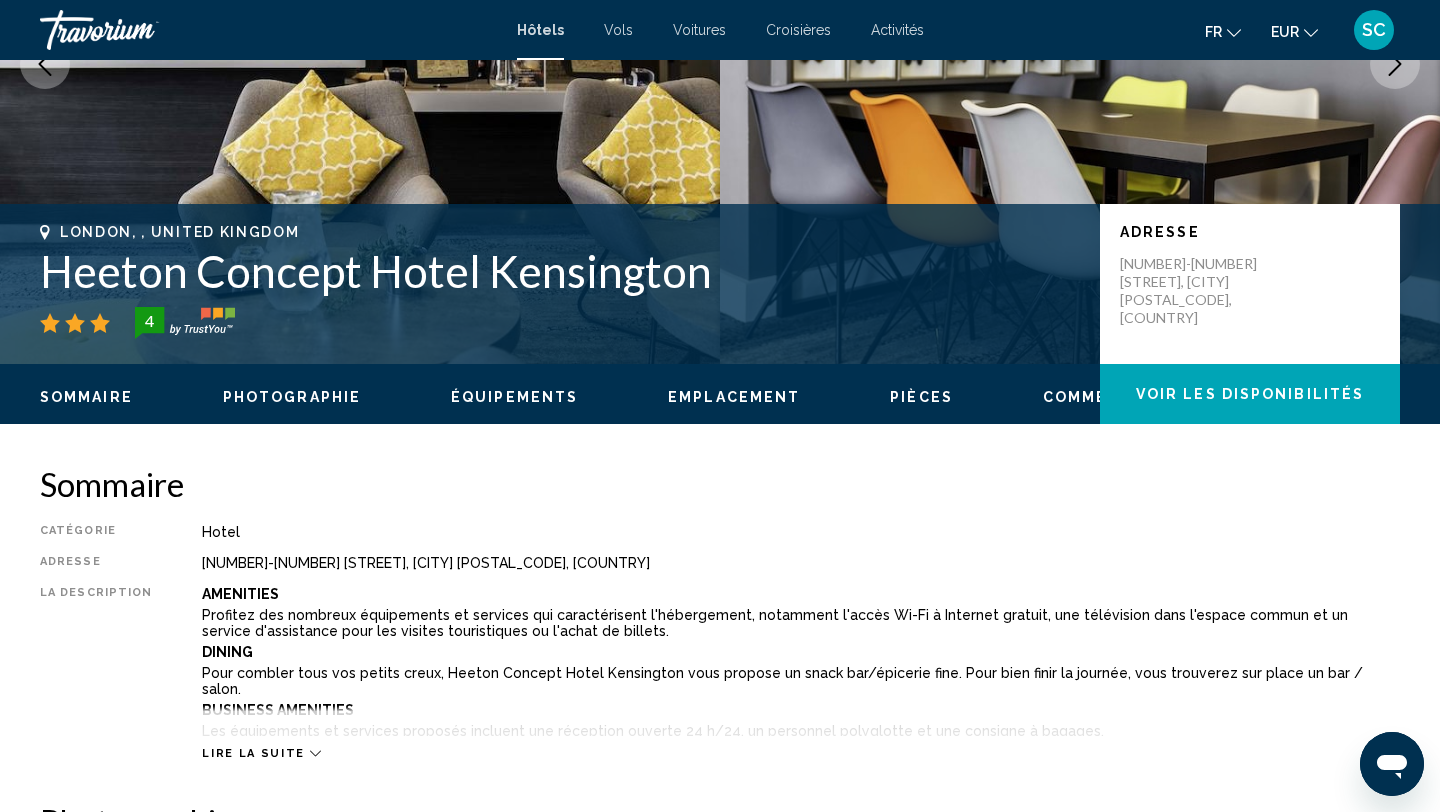 scroll, scrollTop: 0, scrollLeft: 0, axis: both 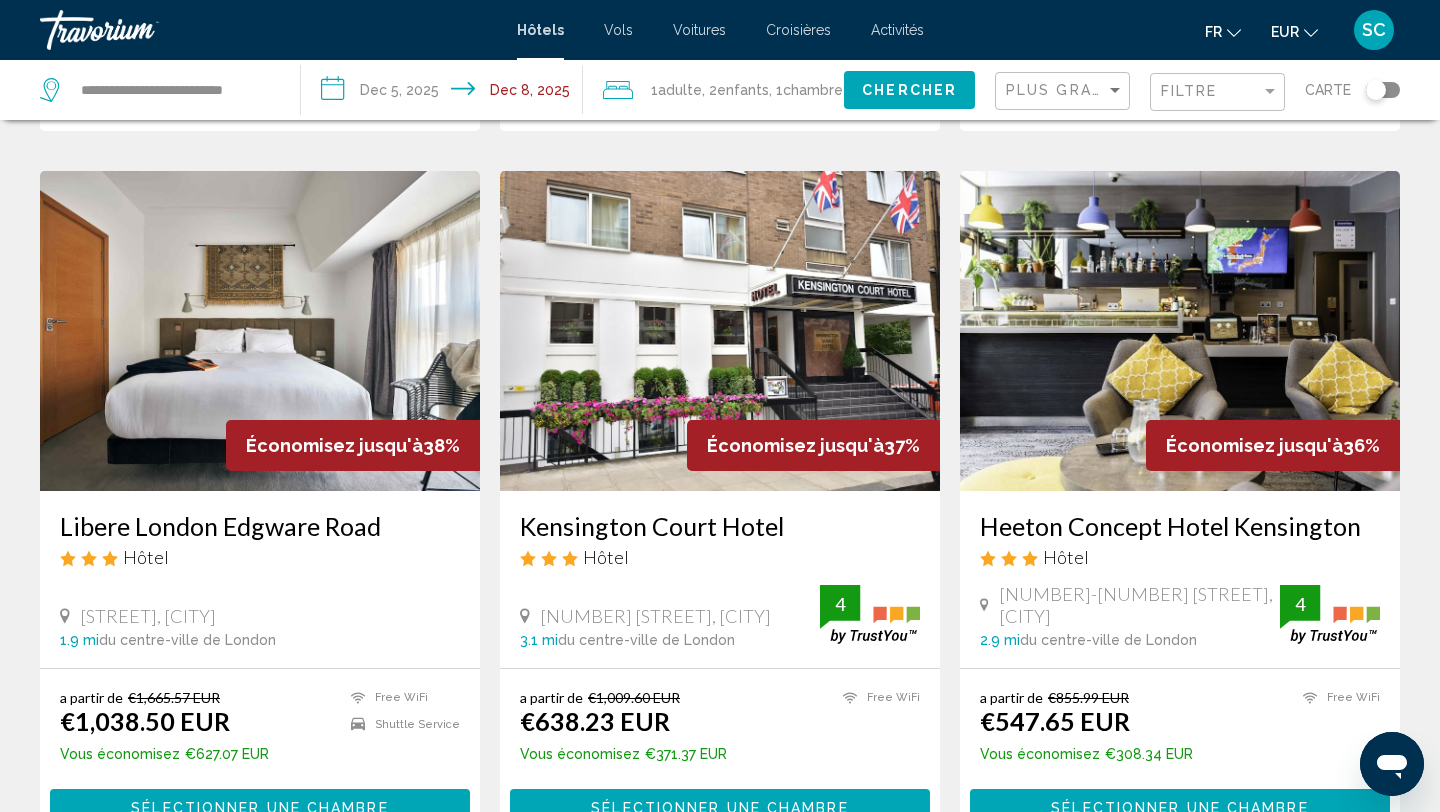 click on "Heeton Concept Hotel Kensington" at bounding box center (1180, 526) 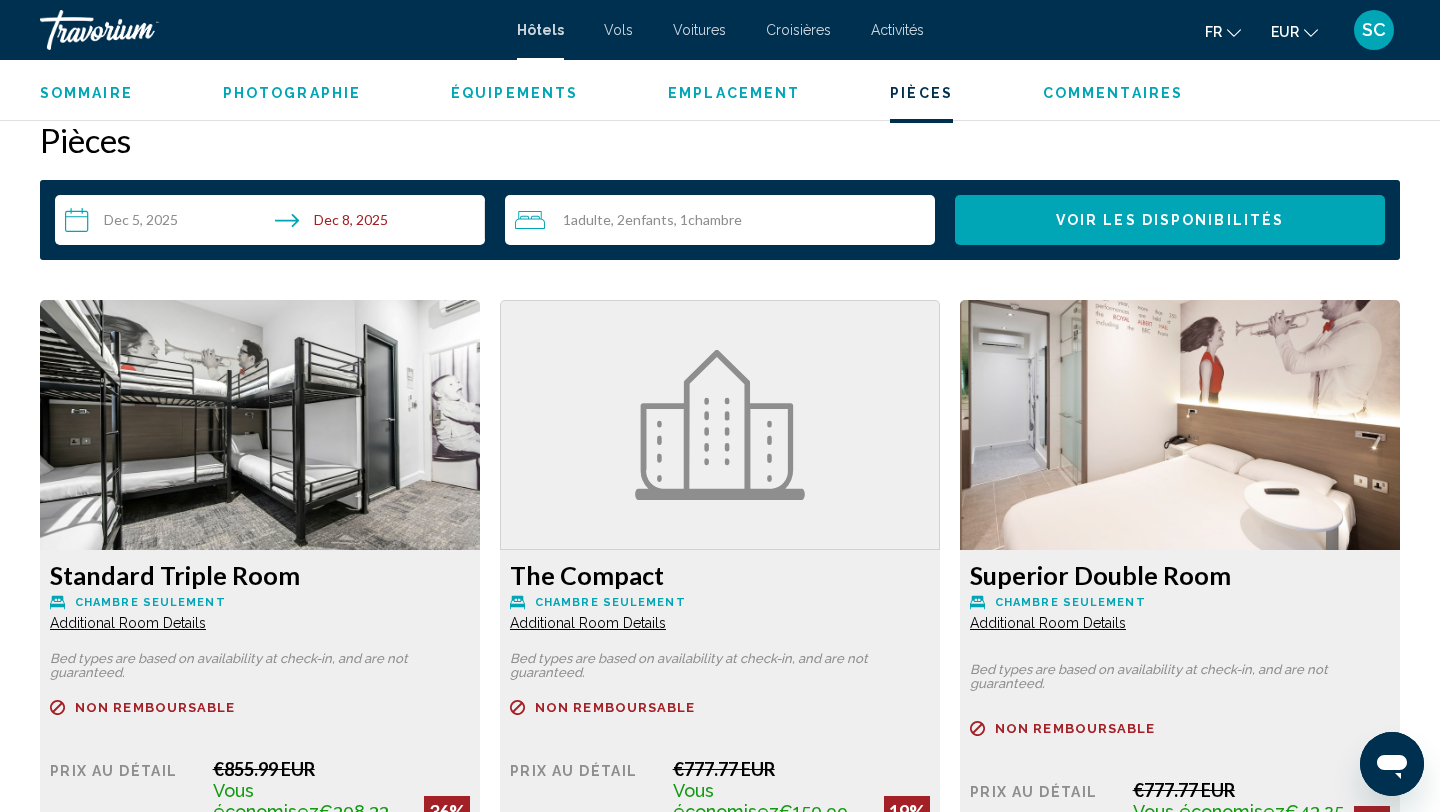 scroll, scrollTop: 2538, scrollLeft: 0, axis: vertical 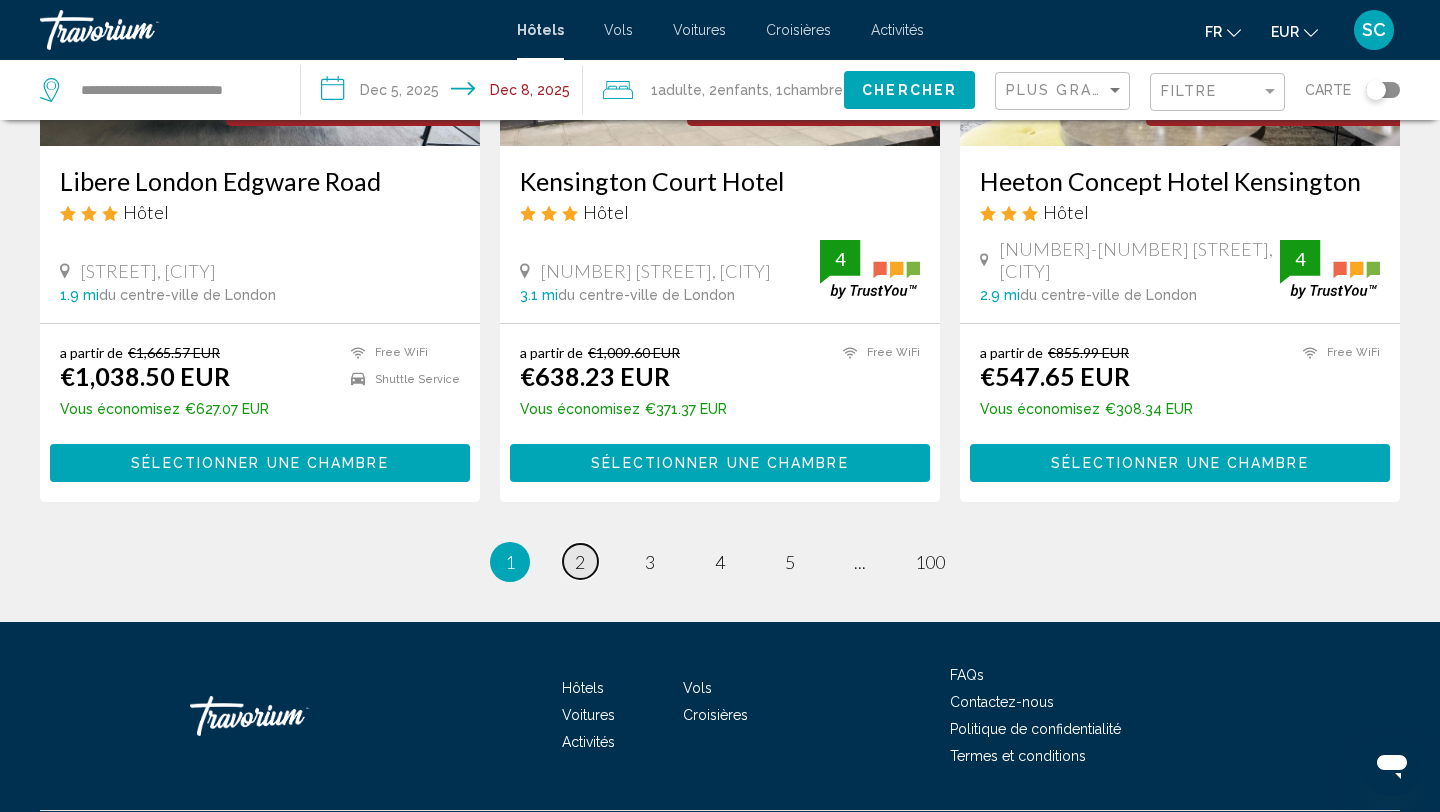 click on "2" at bounding box center [580, 562] 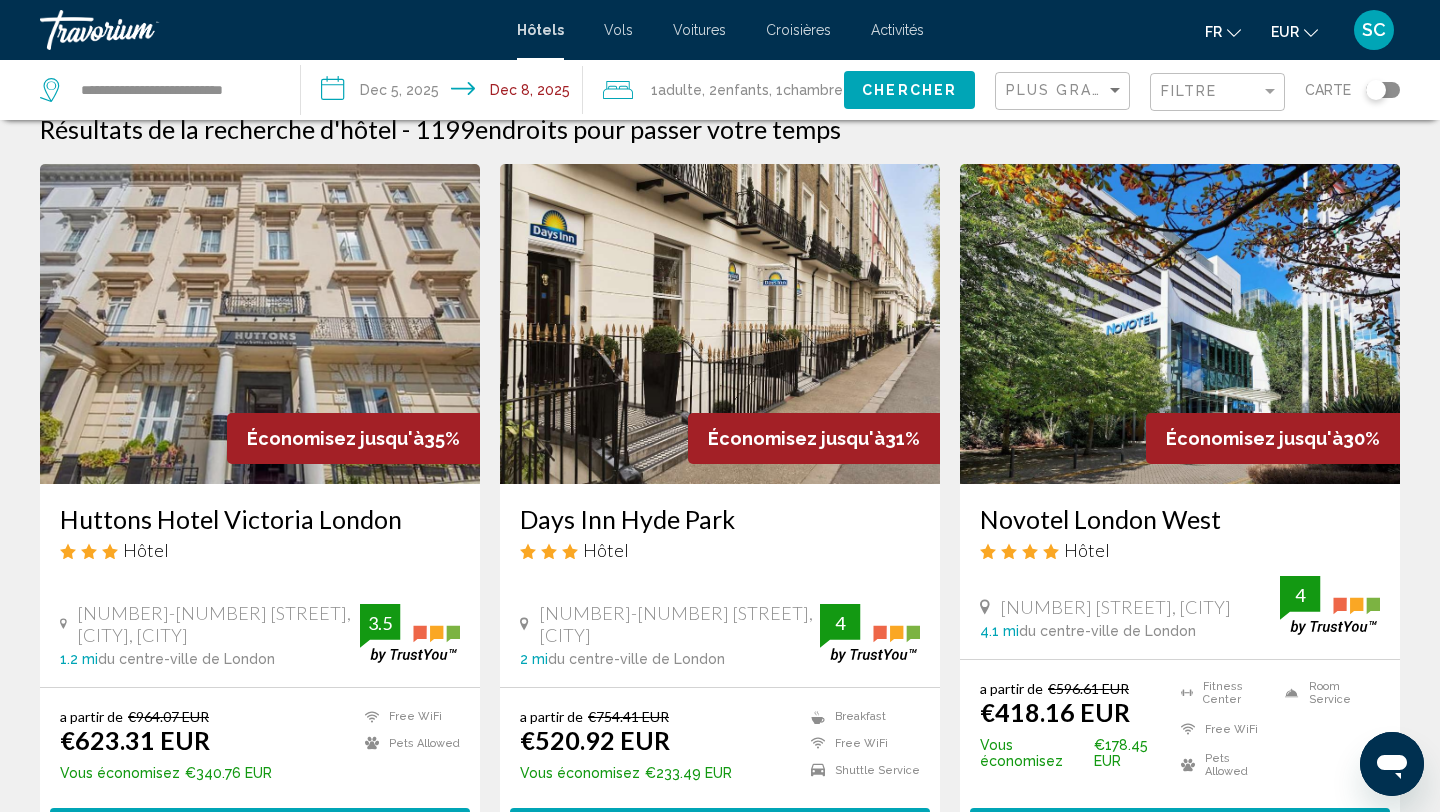 scroll, scrollTop: 0, scrollLeft: 0, axis: both 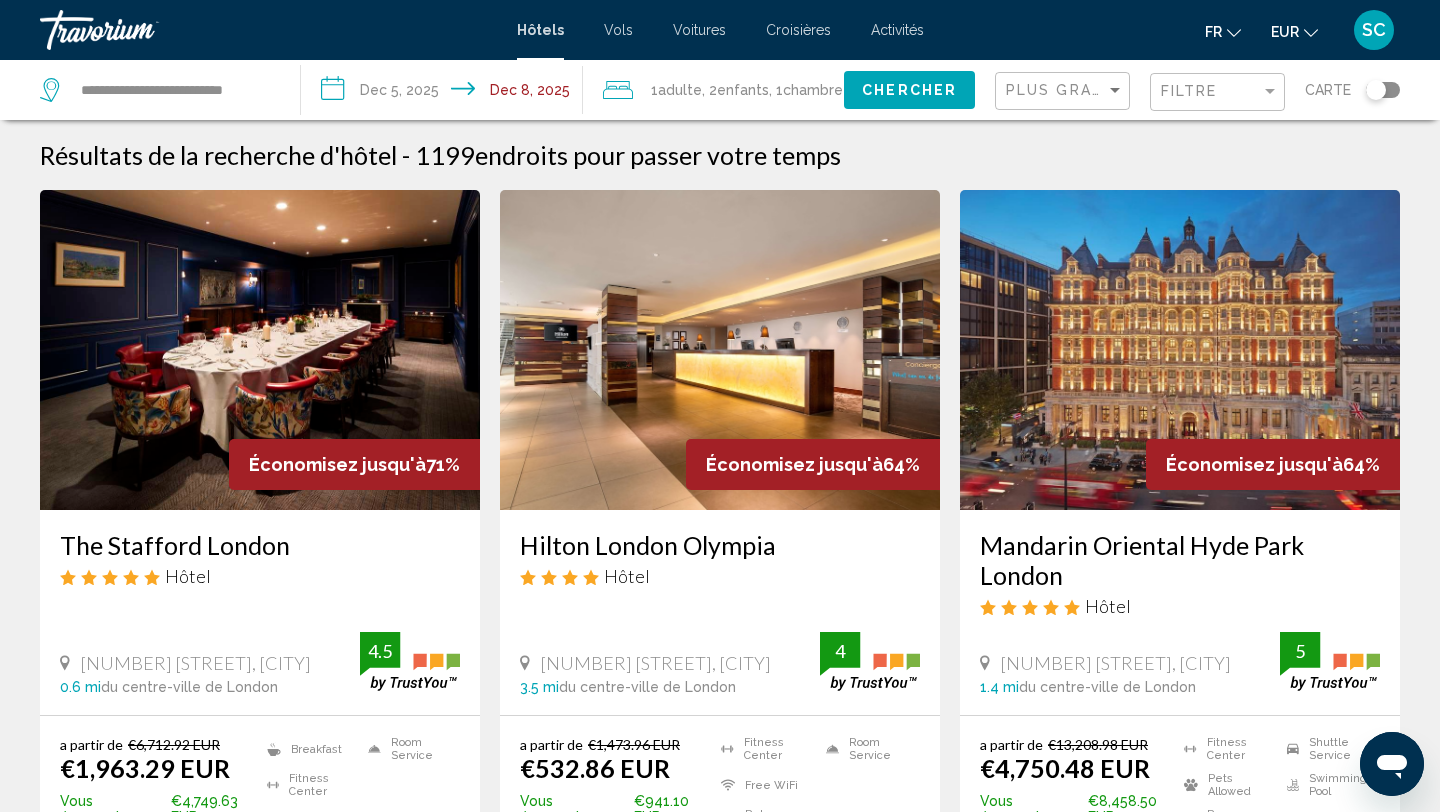 click on "Résultats de la recherche d'hôtel  -   1199  endroits pour passer votre temps" at bounding box center (720, 155) 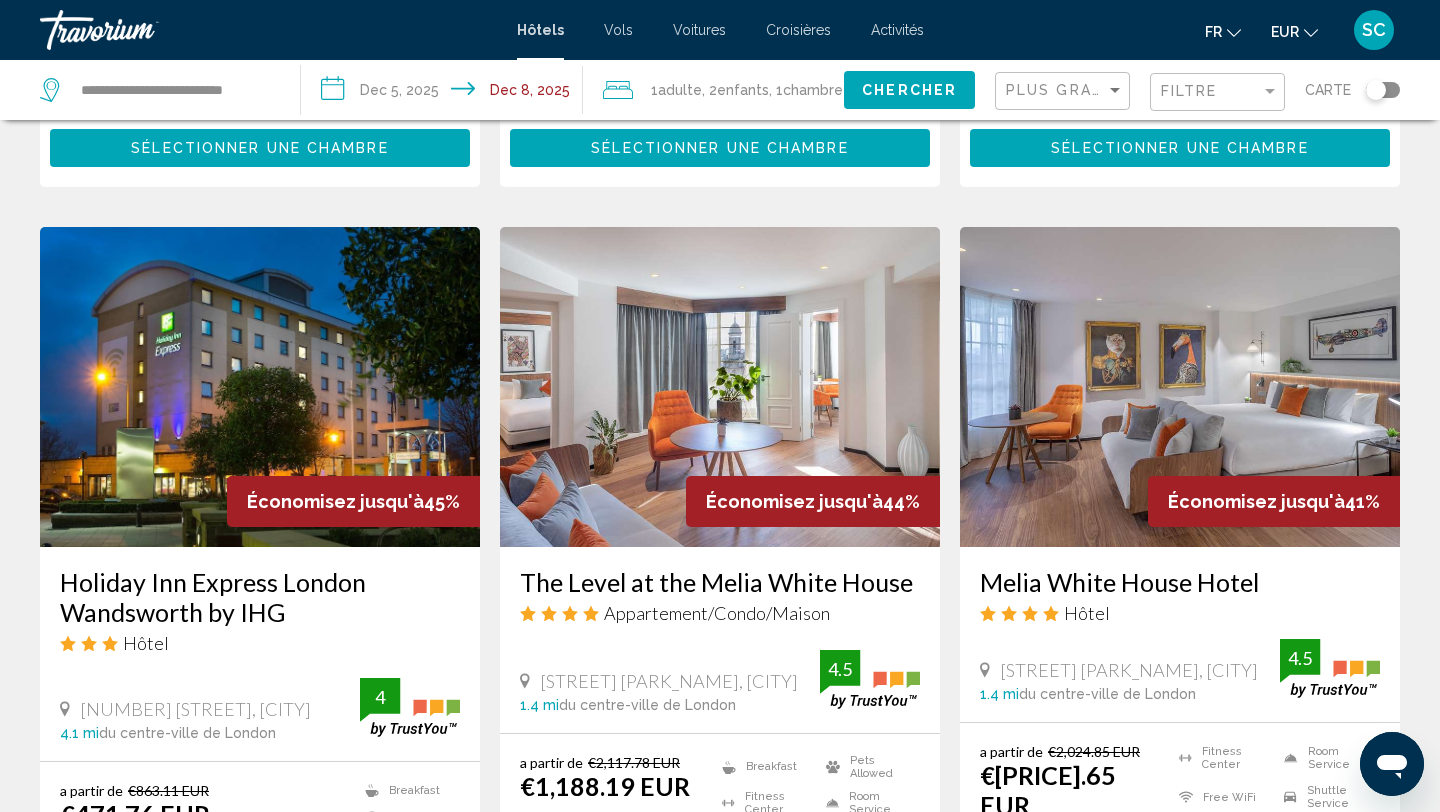 scroll, scrollTop: 0, scrollLeft: 0, axis: both 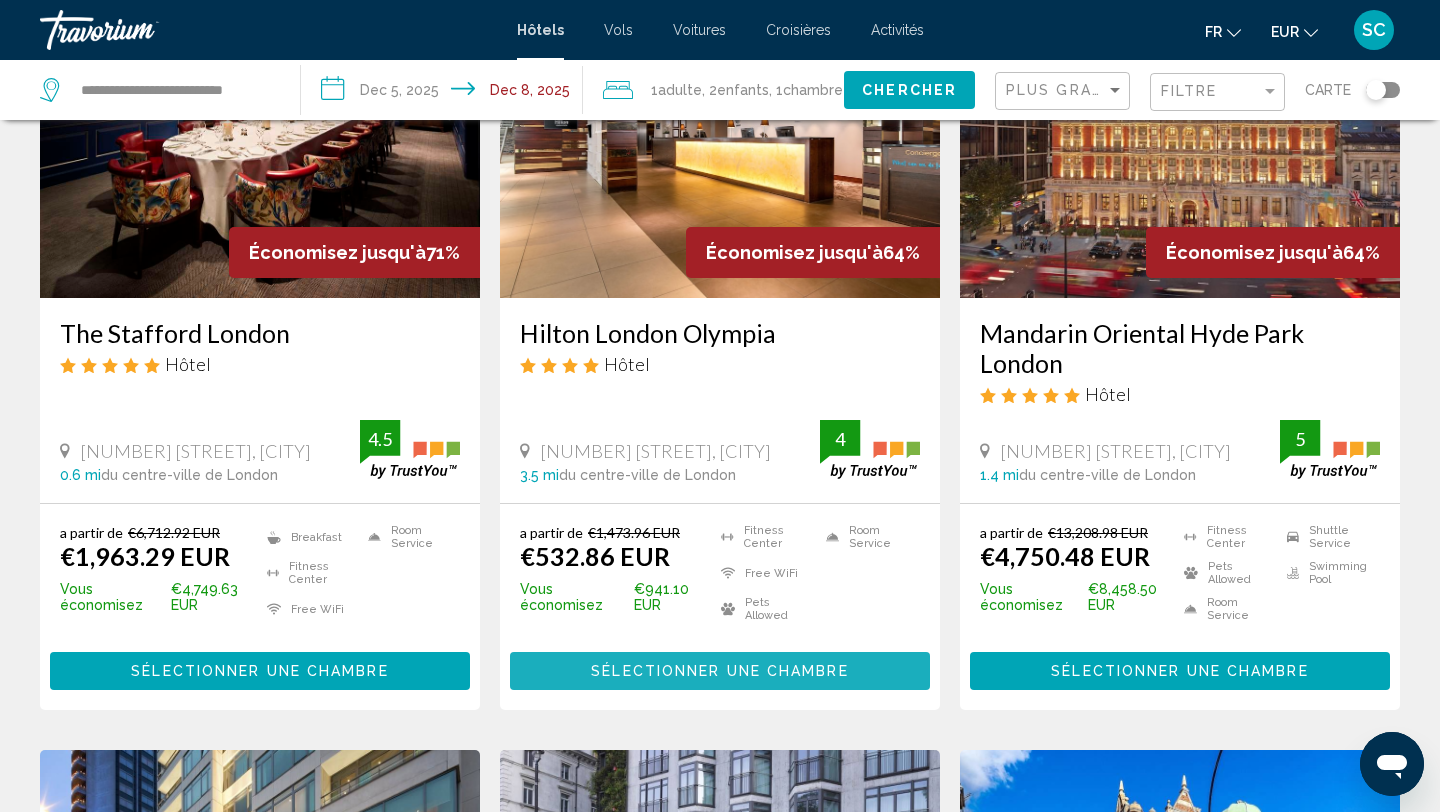 click on "Sélectionner une chambre" at bounding box center (719, 672) 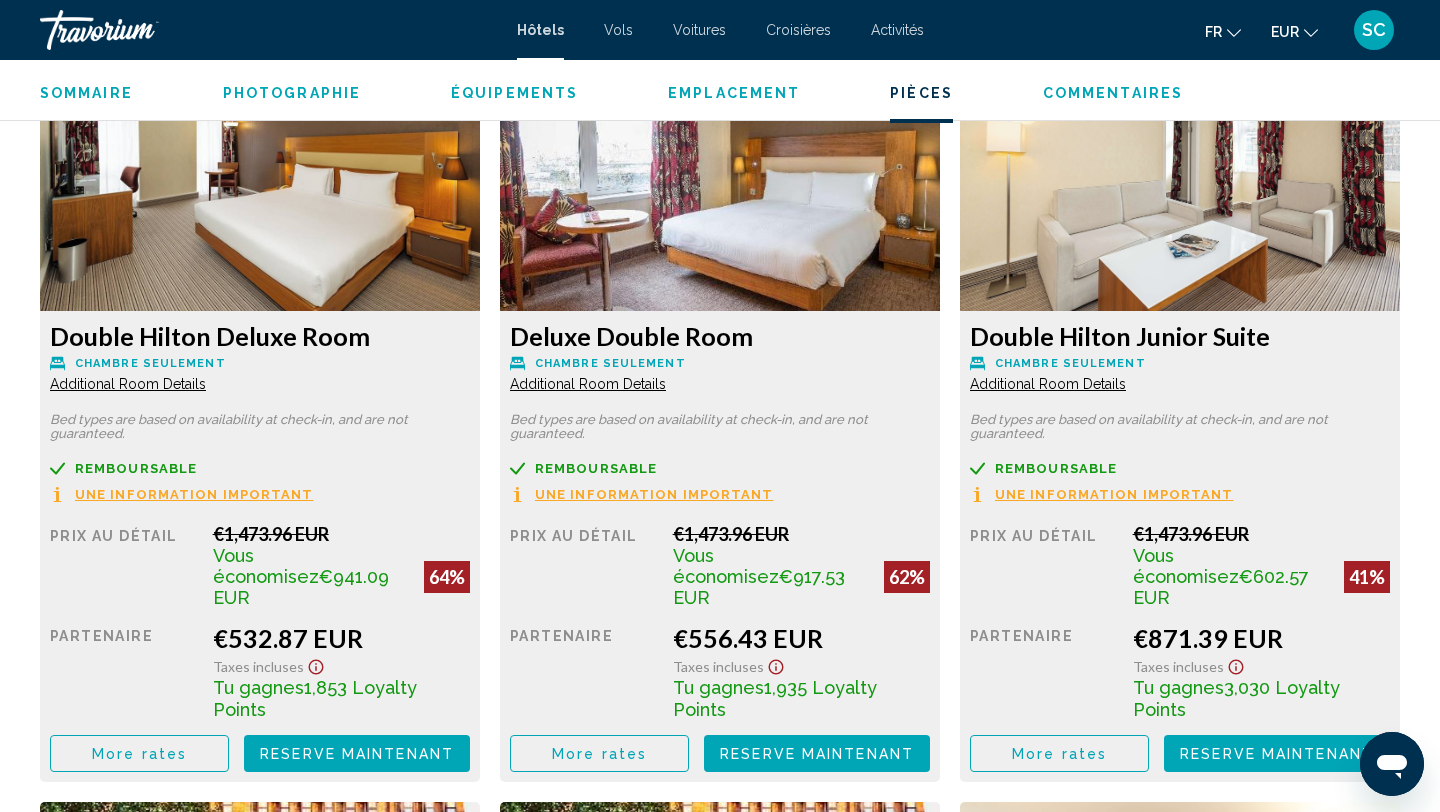 scroll, scrollTop: 2776, scrollLeft: 0, axis: vertical 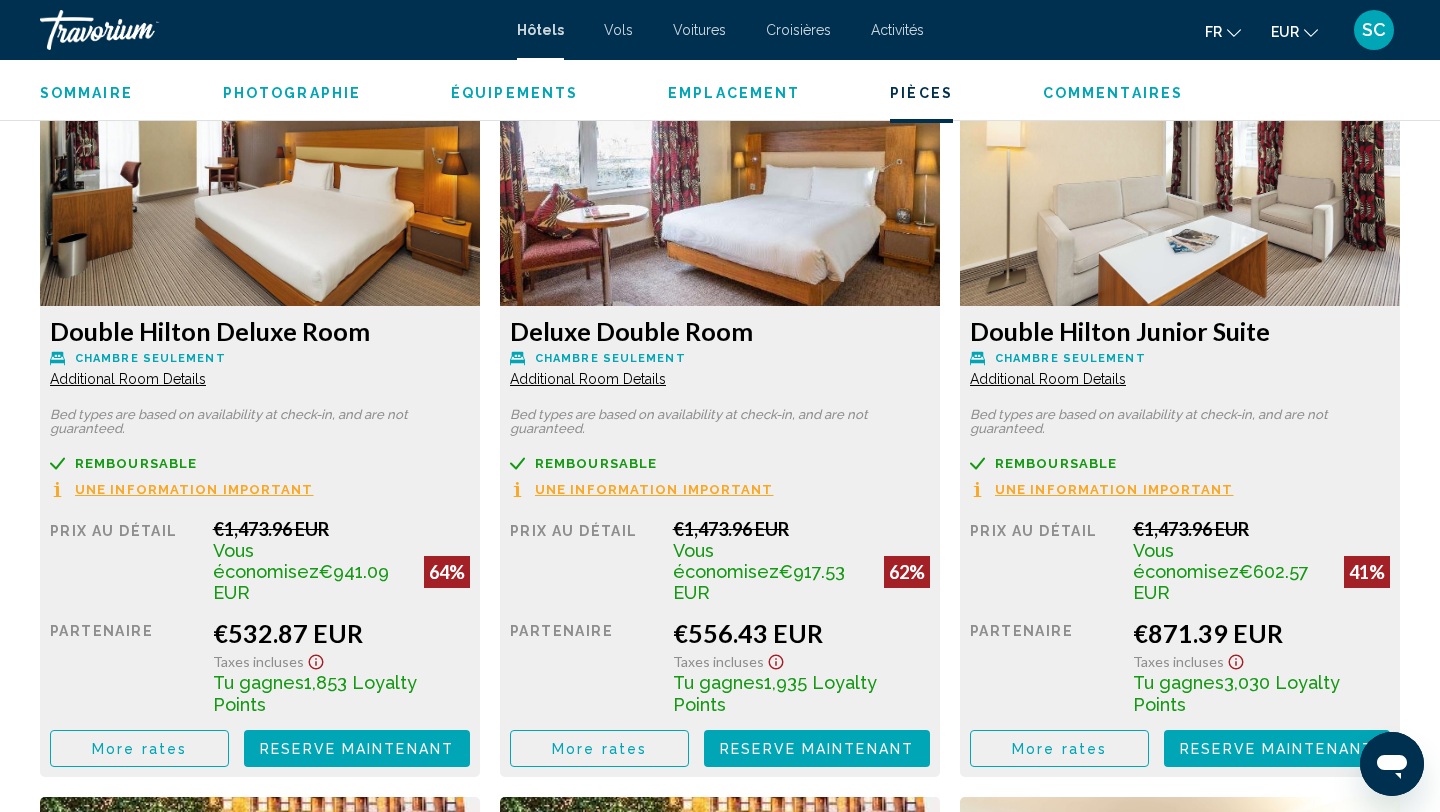 click on "Reserve maintenant Plus disponible" at bounding box center [357, 748] 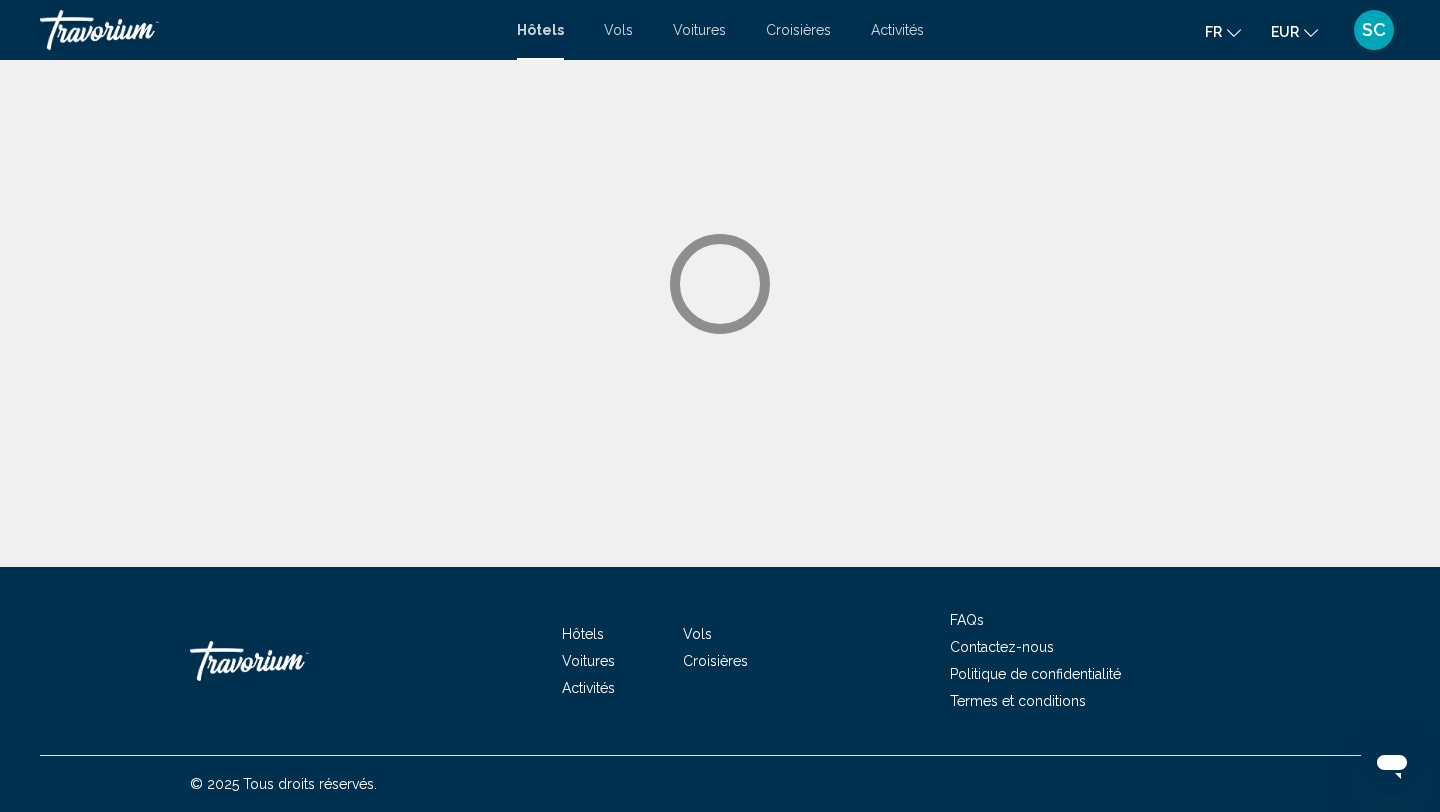 scroll, scrollTop: 0, scrollLeft: 0, axis: both 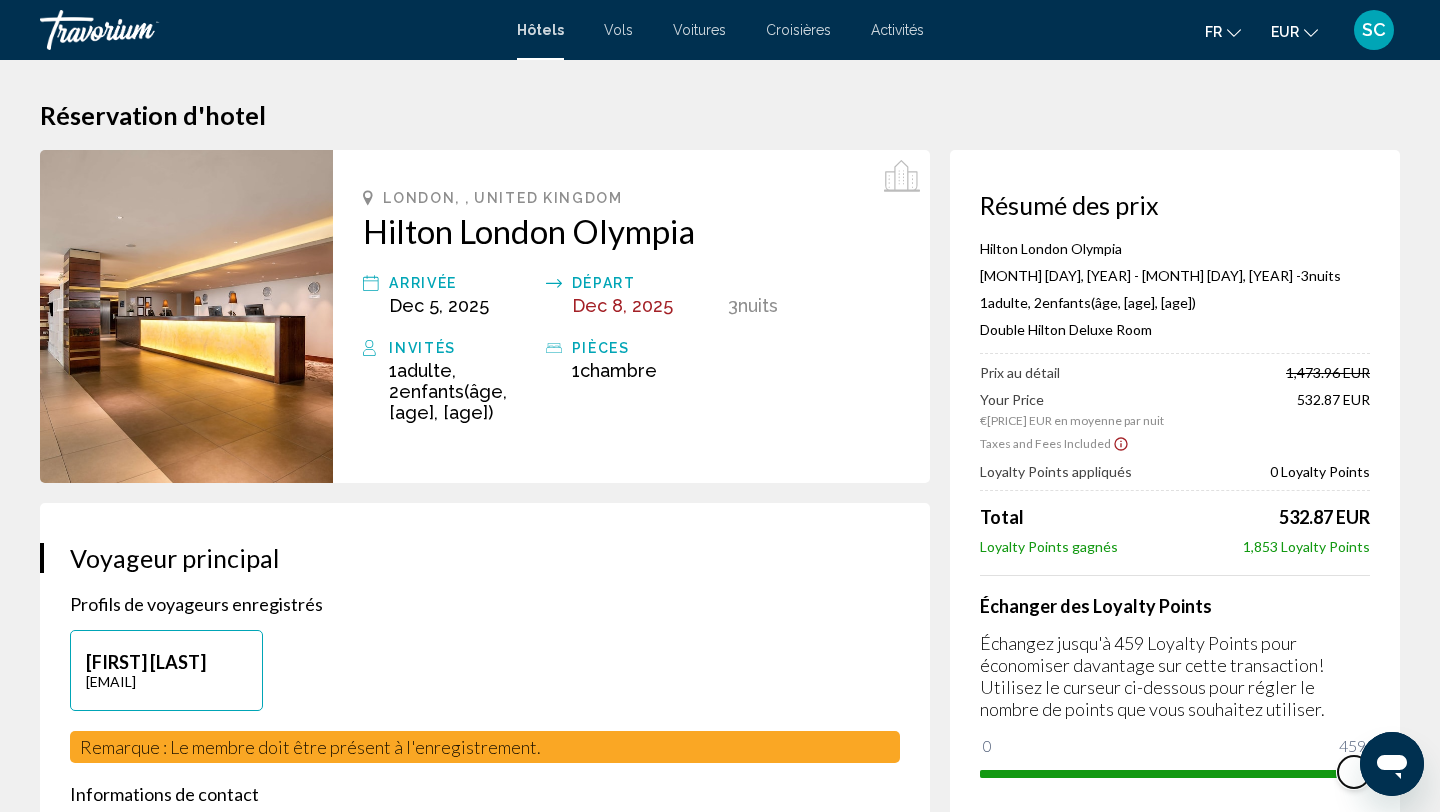 drag, startPoint x: 997, startPoint y: 745, endPoint x: 1421, endPoint y: 777, distance: 425.20584 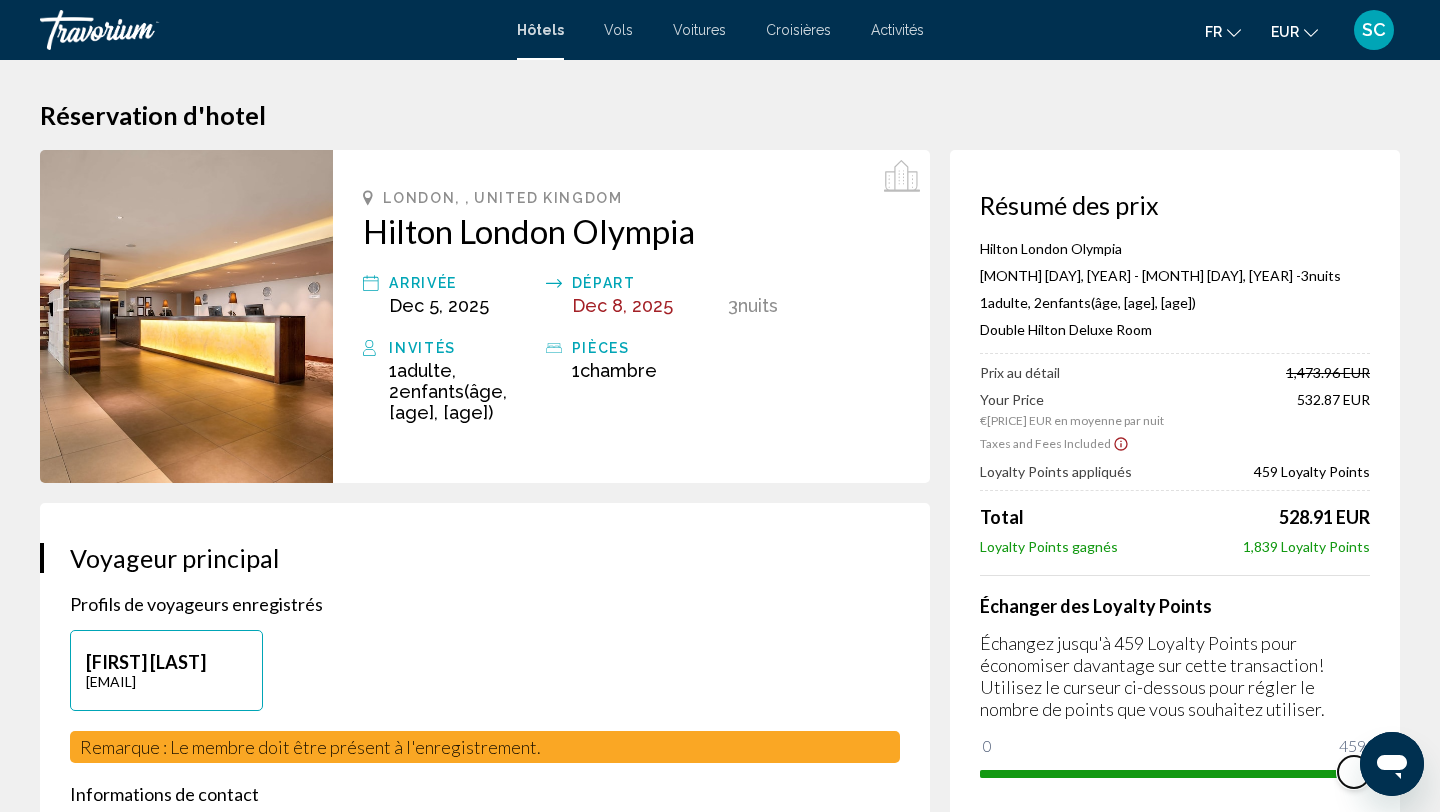 click at bounding box center (1354, 772) 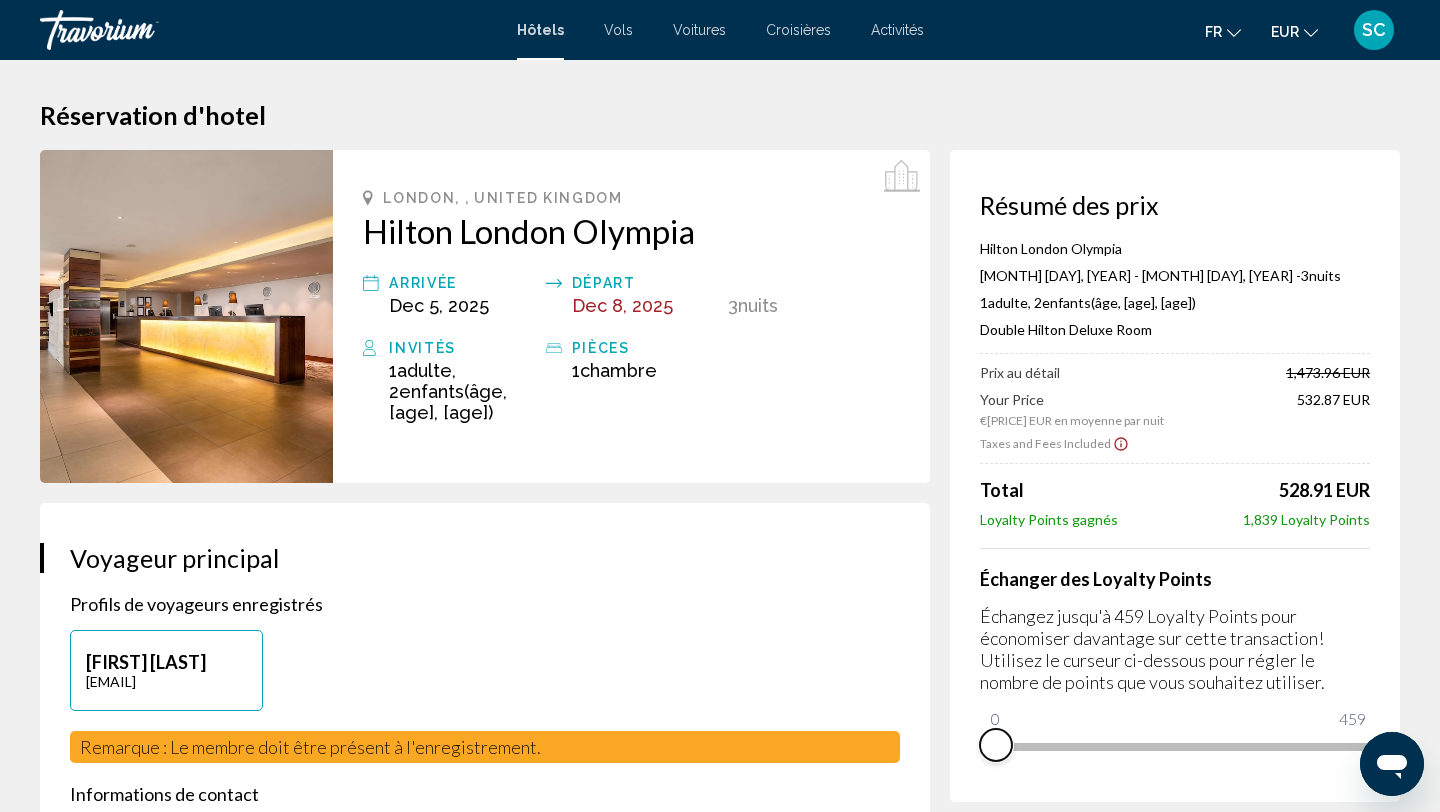 drag, startPoint x: 1352, startPoint y: 777, endPoint x: 941, endPoint y: 780, distance: 411.01096 